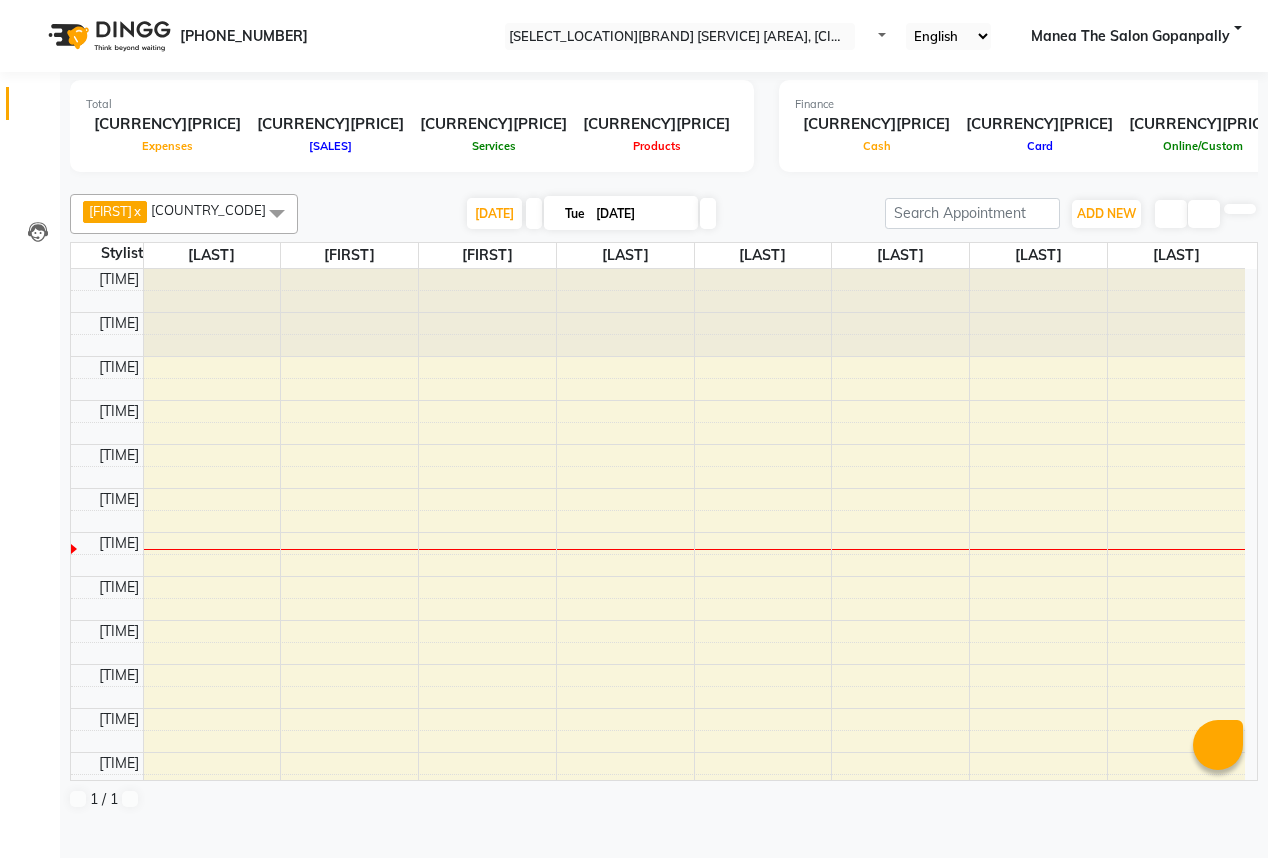 scroll, scrollTop: 0, scrollLeft: 0, axis: both 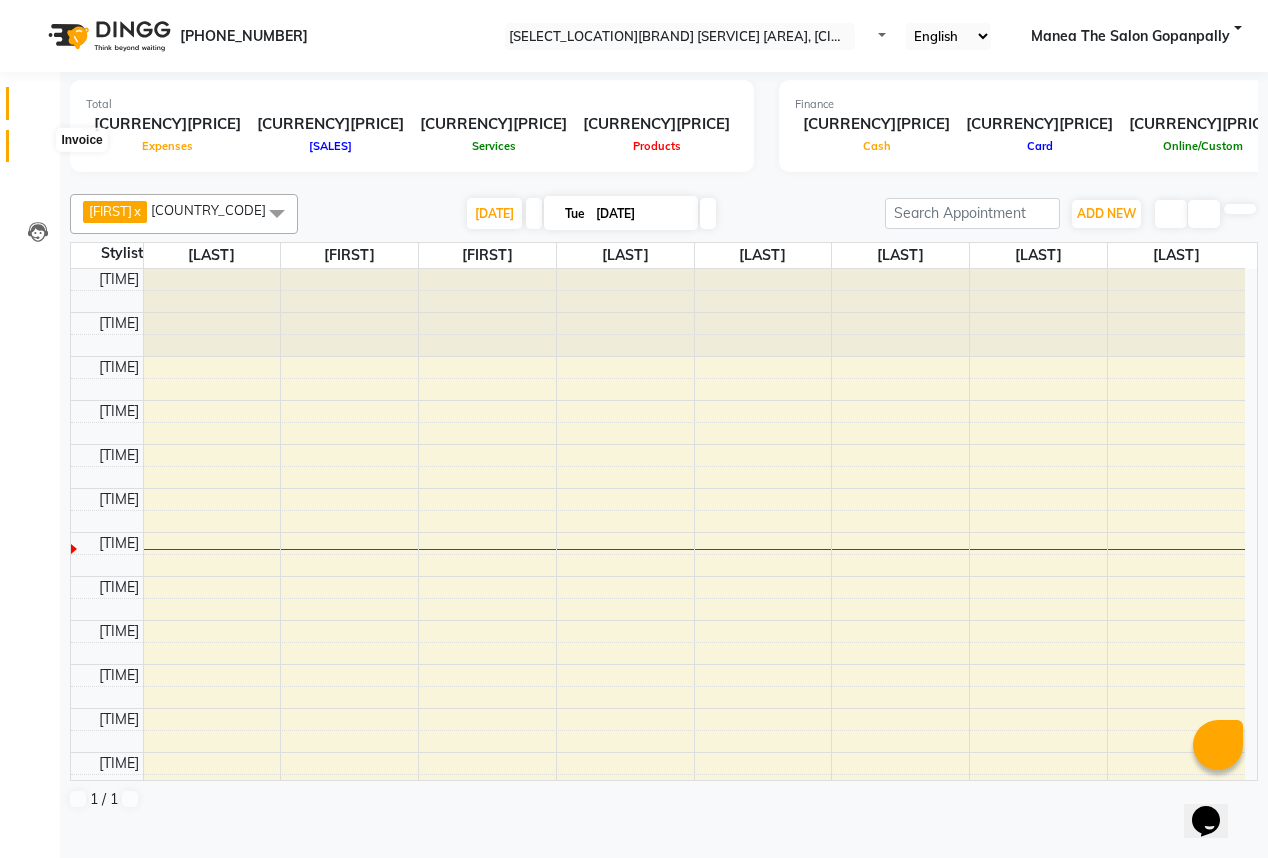 click at bounding box center (38, 151) 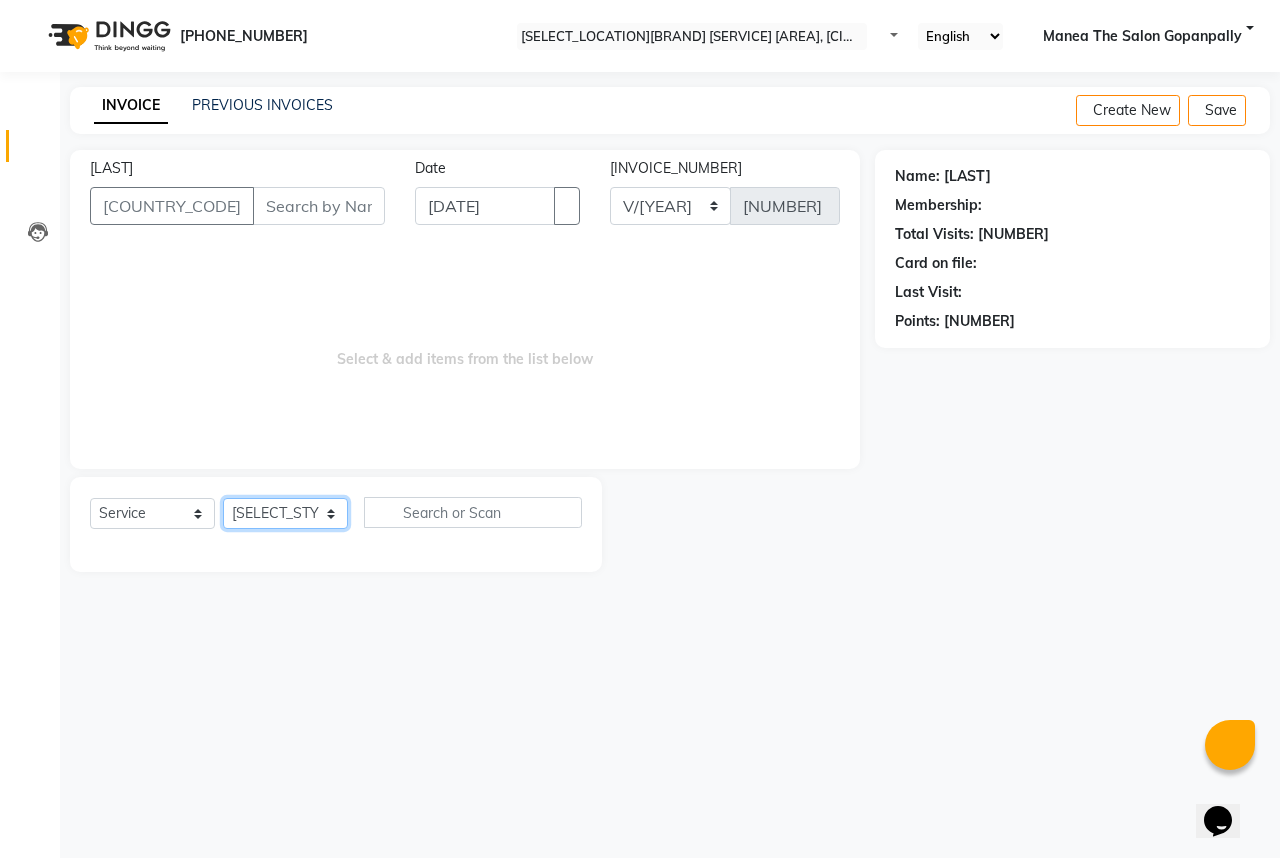 click on "[SELECT_STYLIST]" at bounding box center (285, 513) 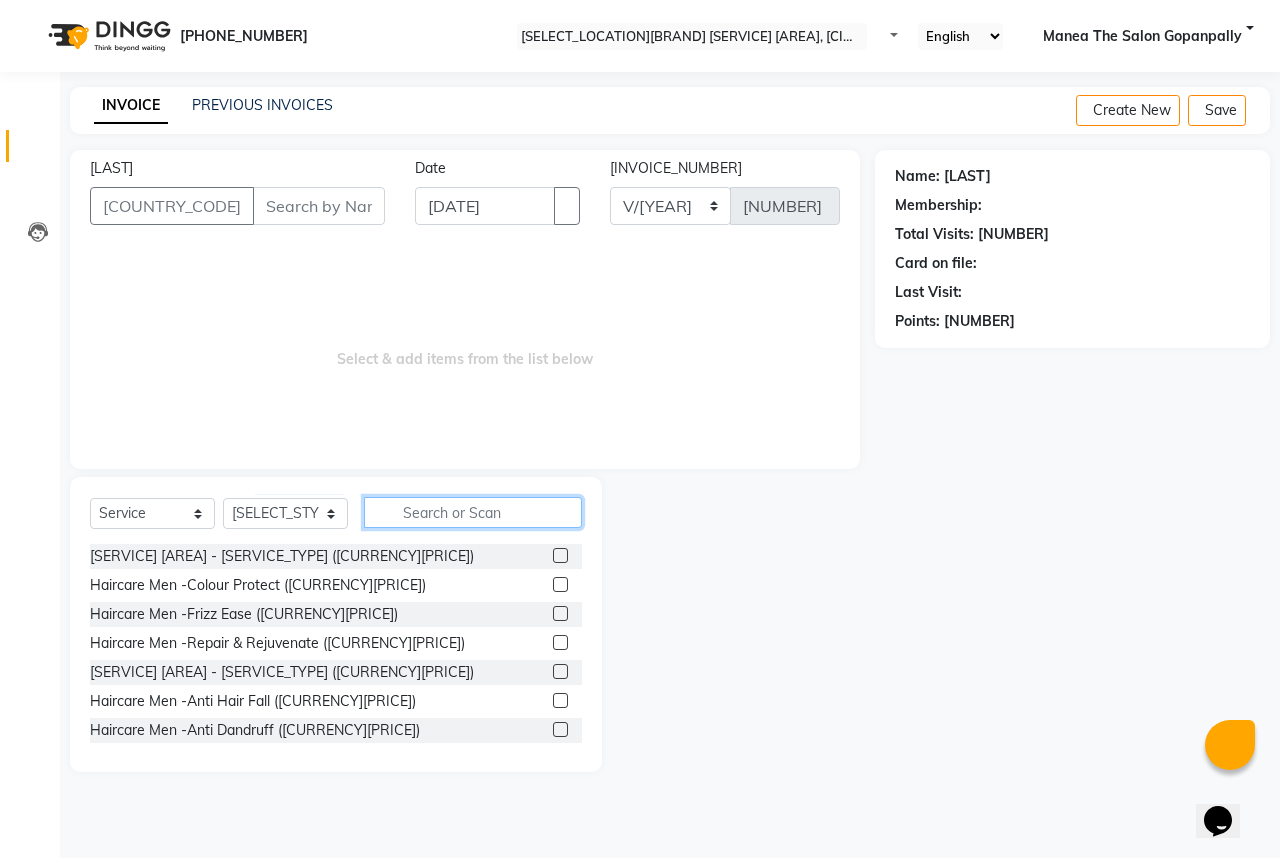 click at bounding box center (473, 512) 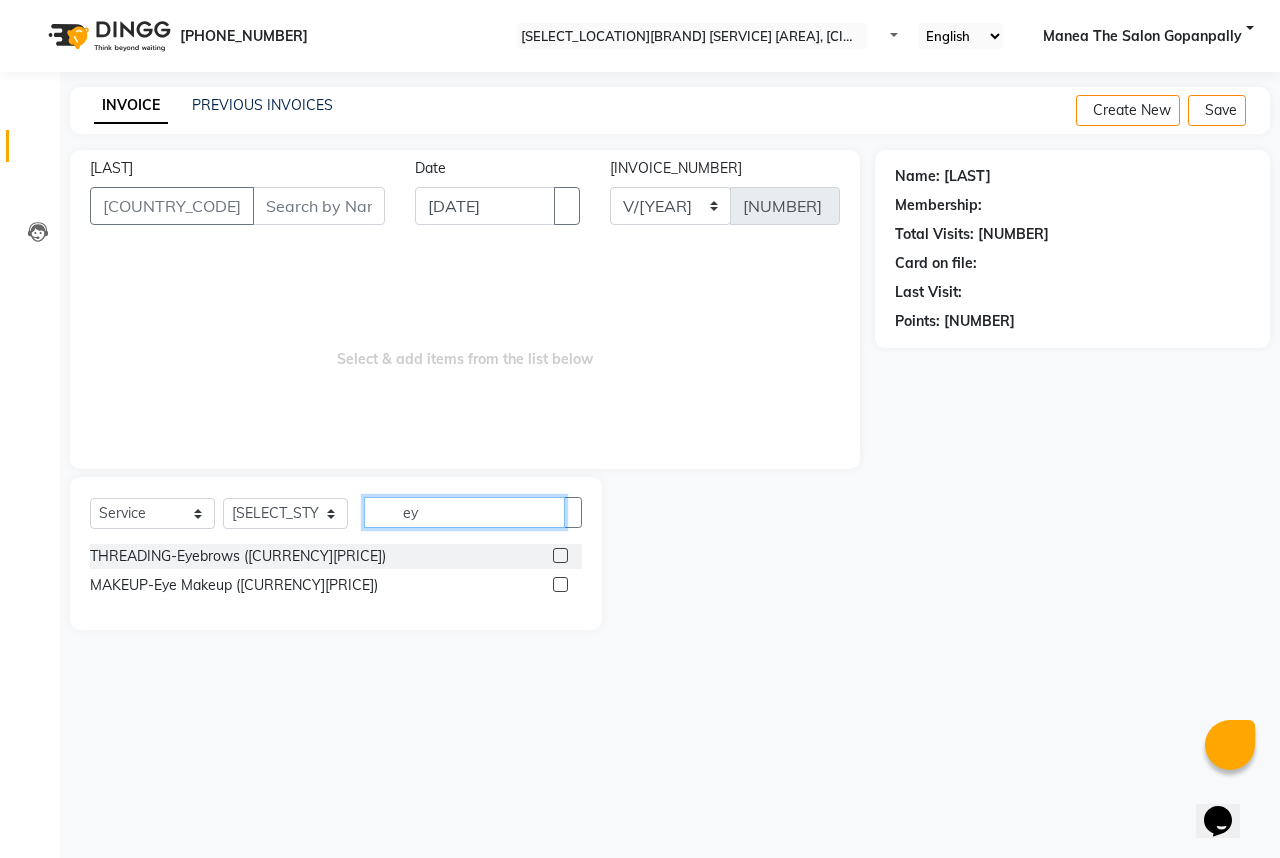 type on "ey" 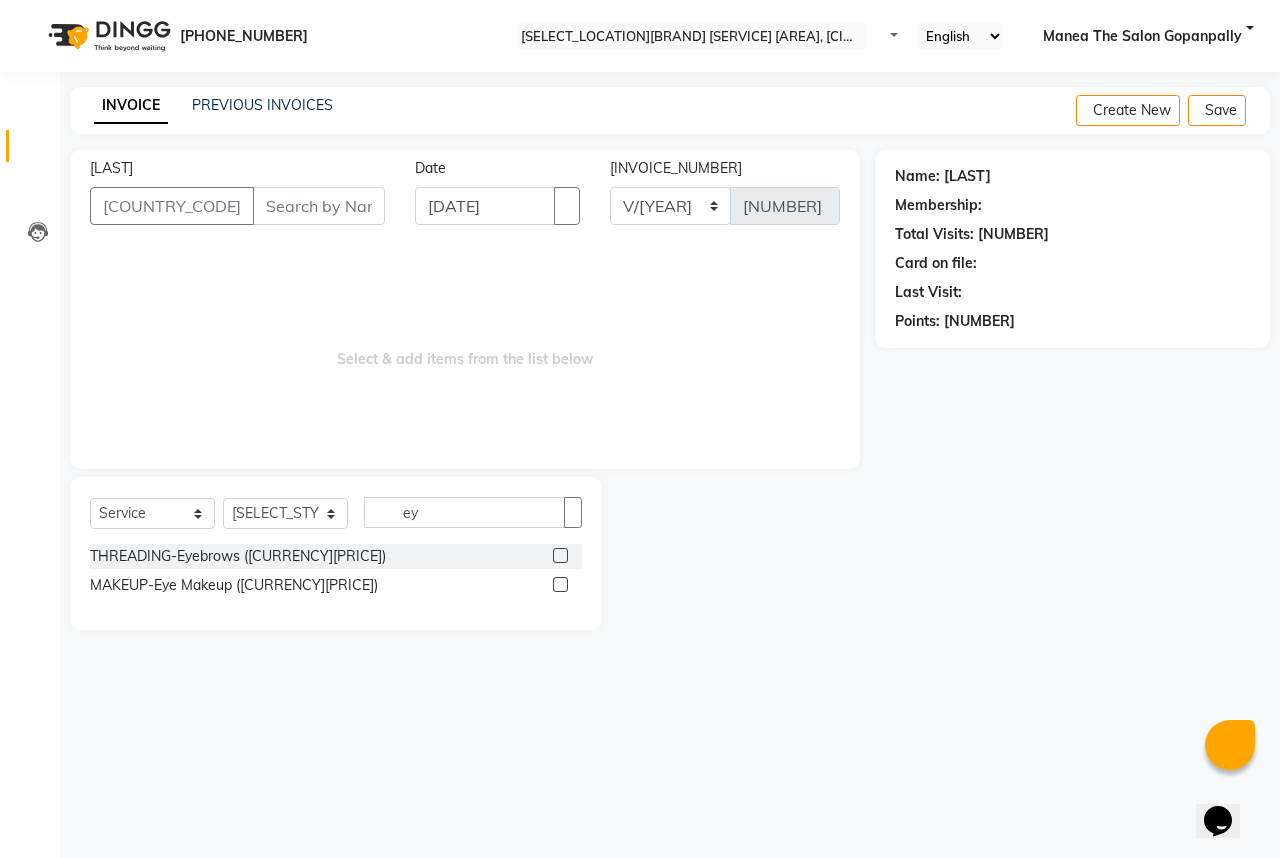 click at bounding box center [560, 555] 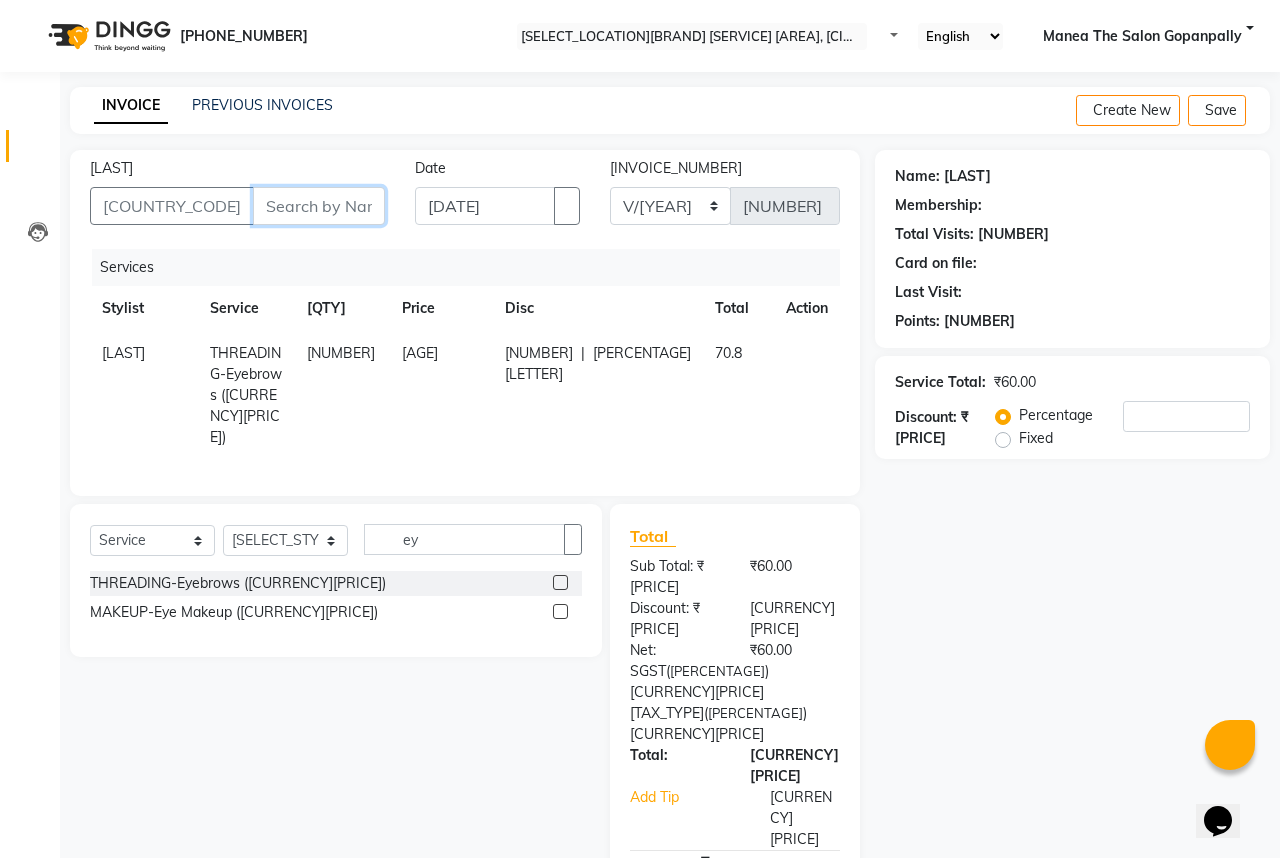 click on "[LAST]" at bounding box center (319, 206) 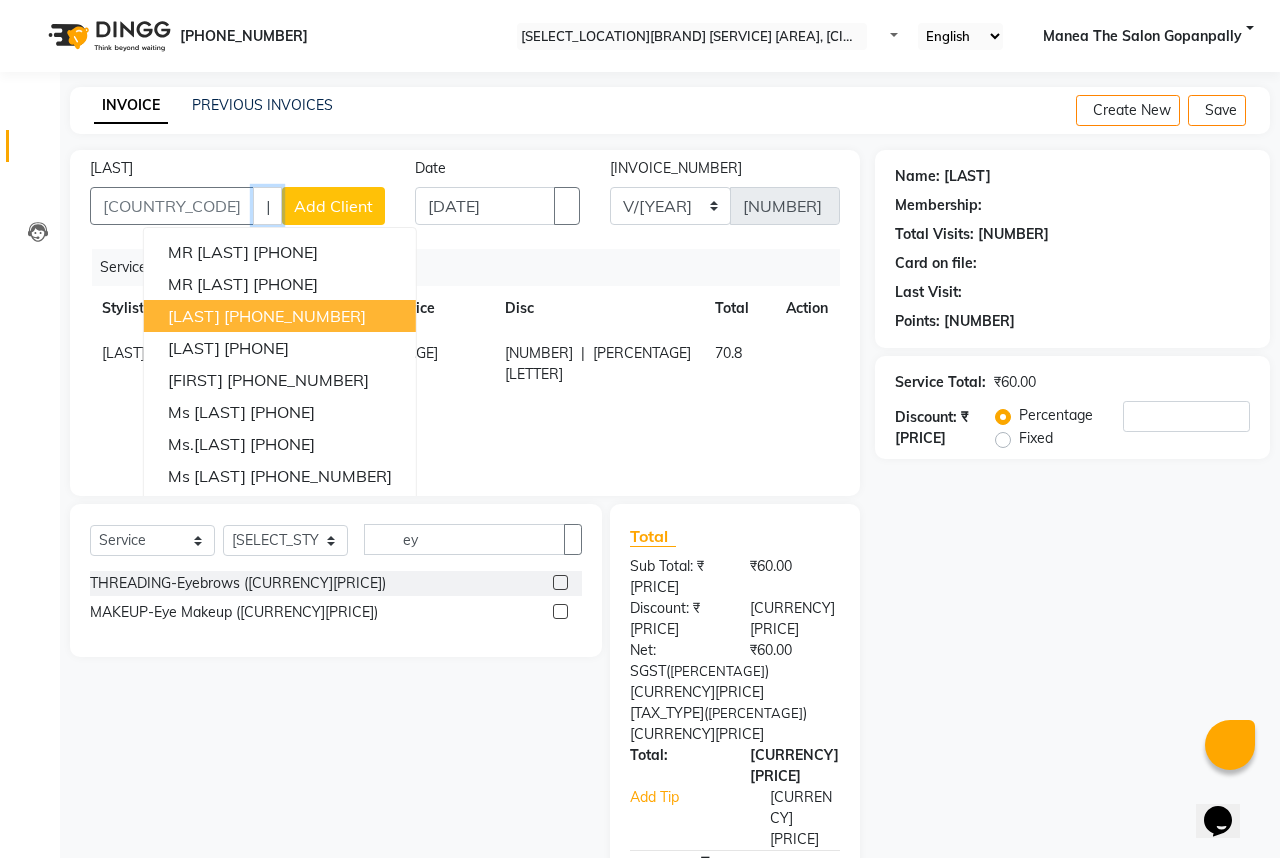 click on "[PHONE_NUMBER]" at bounding box center [295, 316] 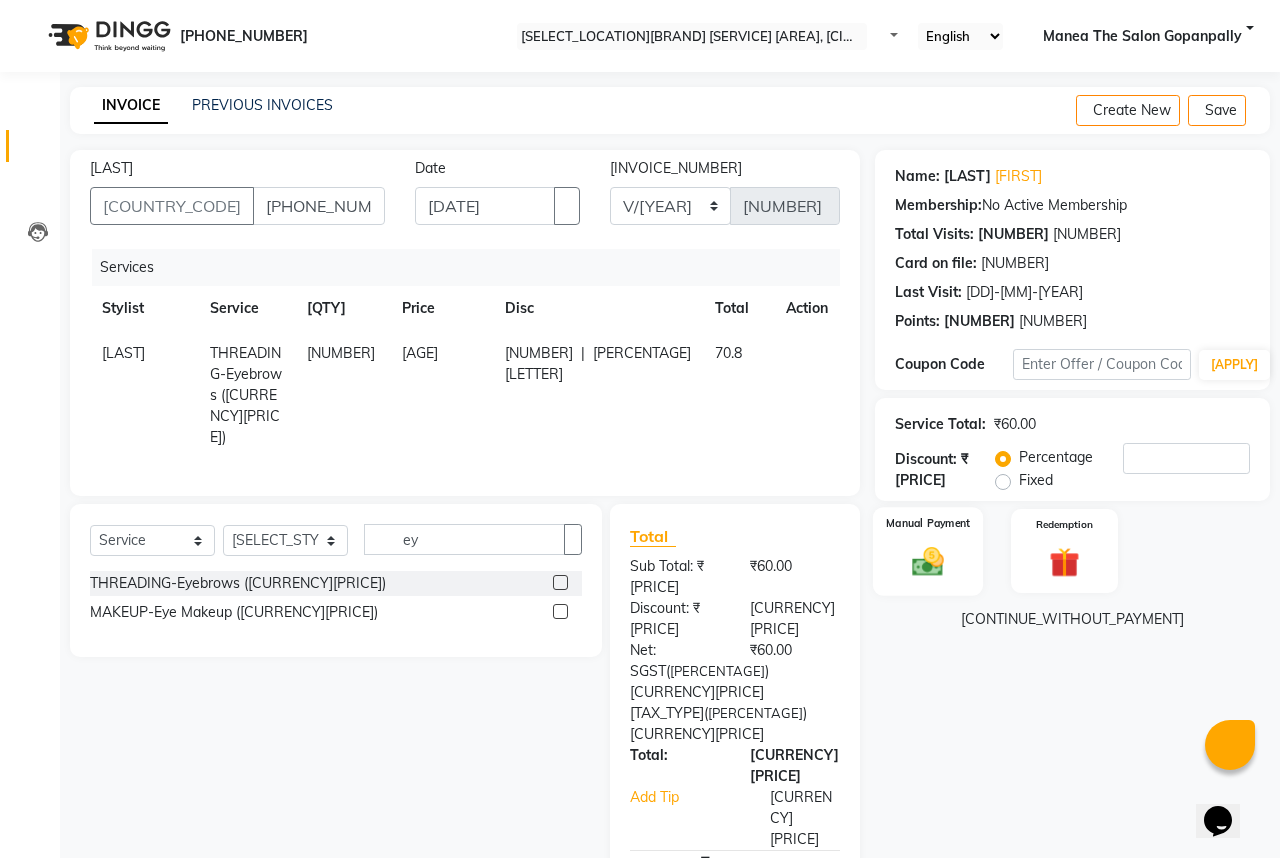 click on "Manual Payment" at bounding box center (928, 551) 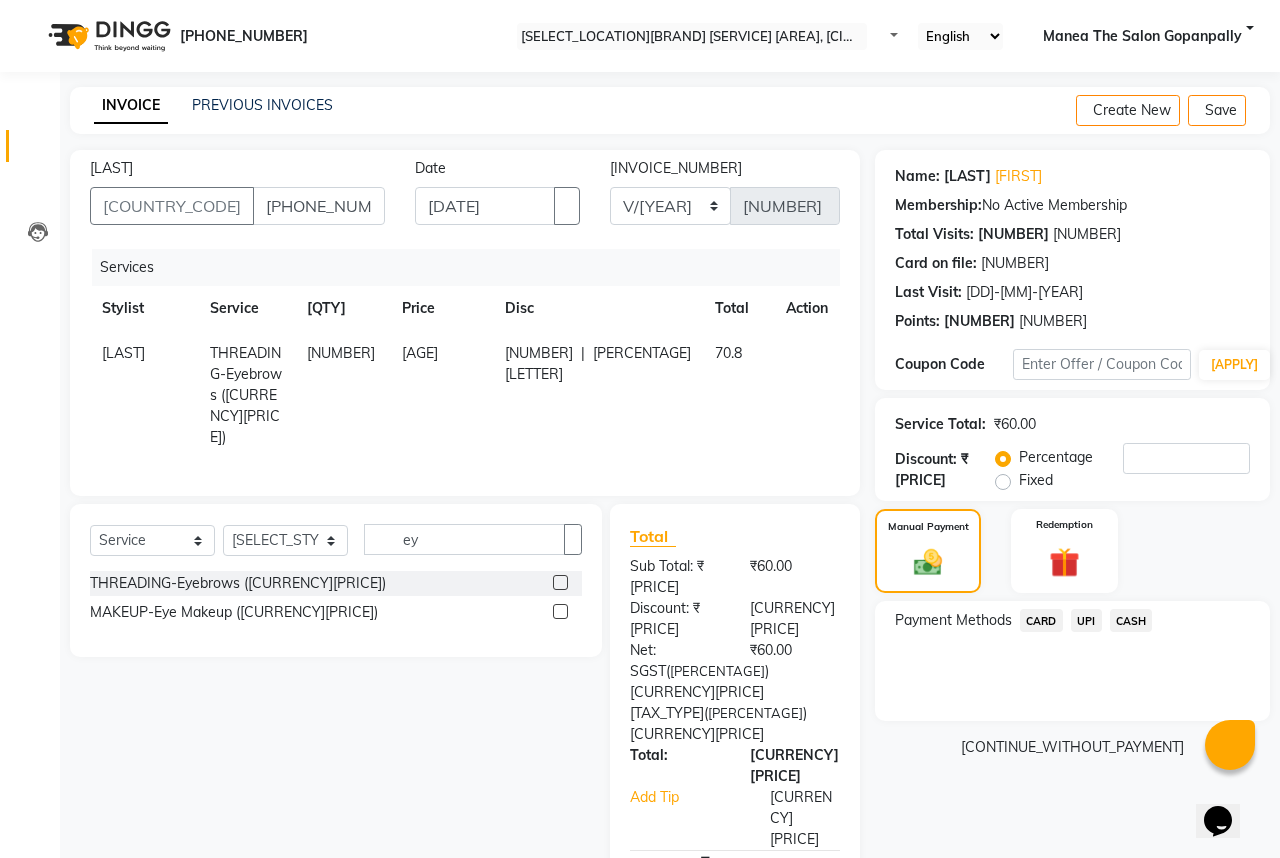 click on "UPI" at bounding box center (1041, 620) 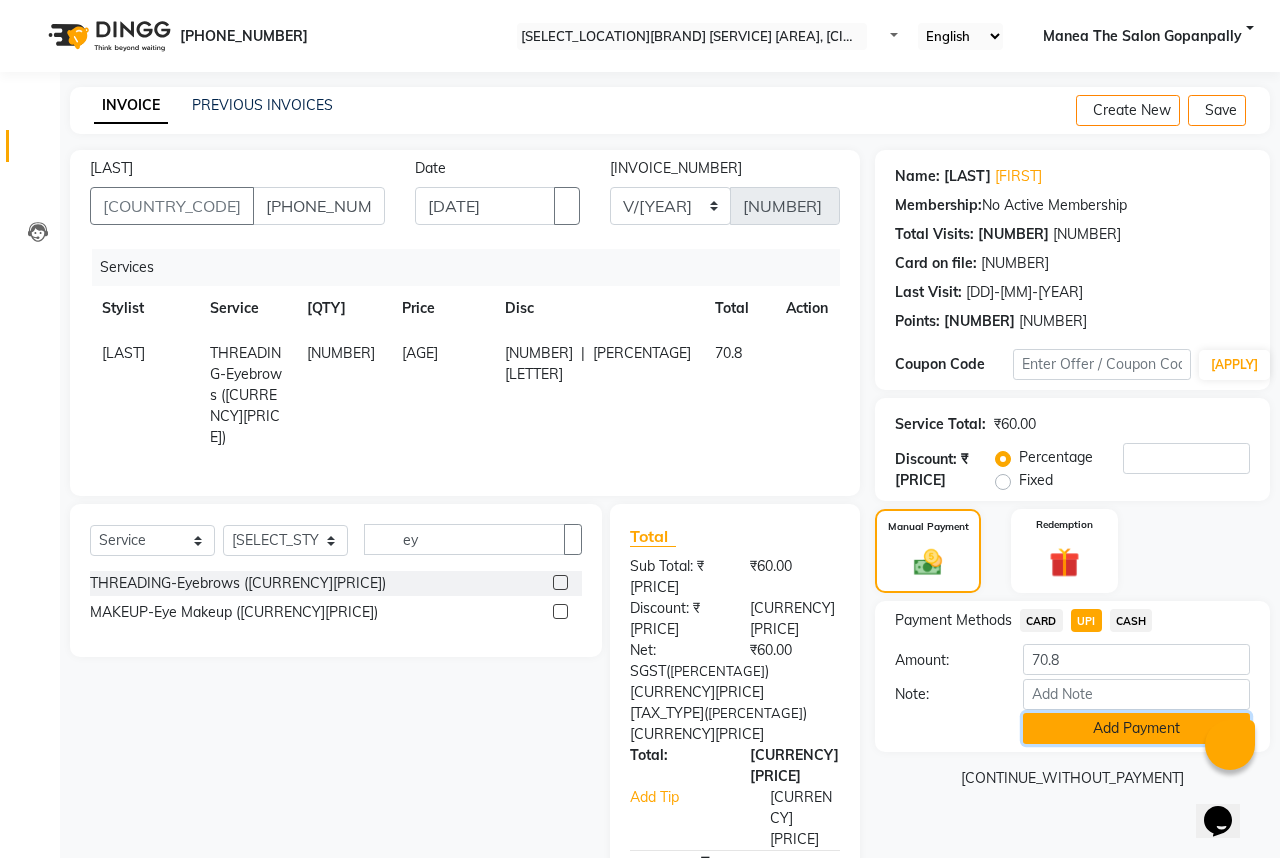 click on "Add Payment" at bounding box center [1136, 728] 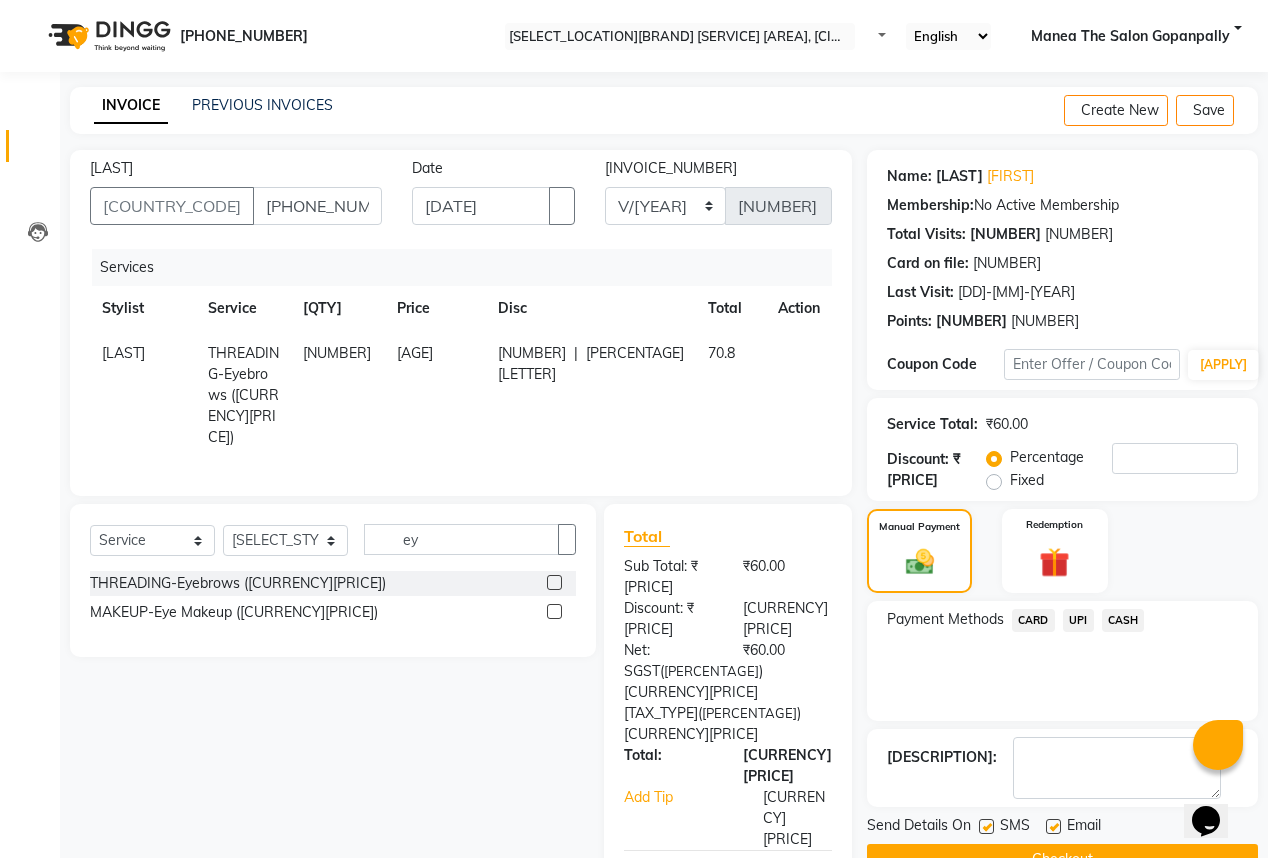 scroll, scrollTop: 53, scrollLeft: 0, axis: vertical 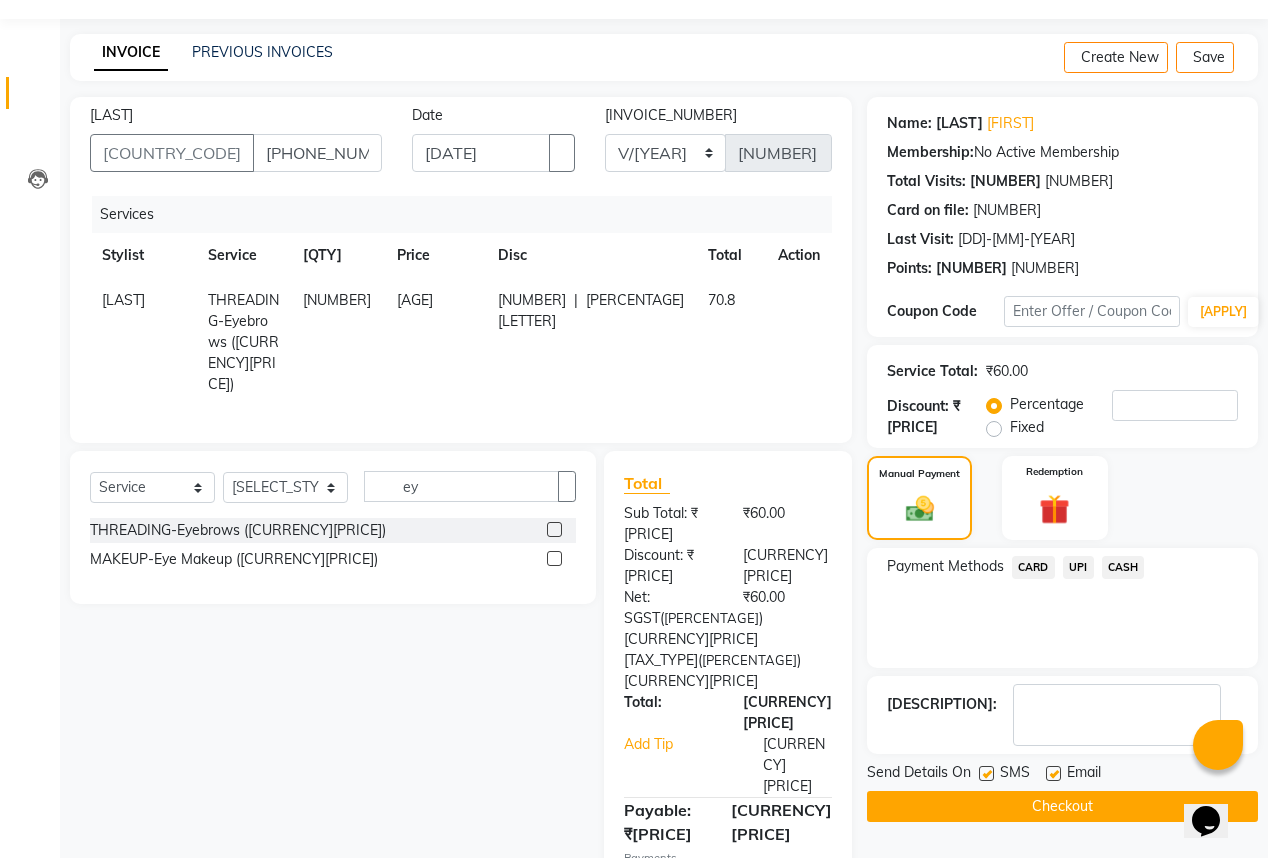 click at bounding box center [1053, 773] 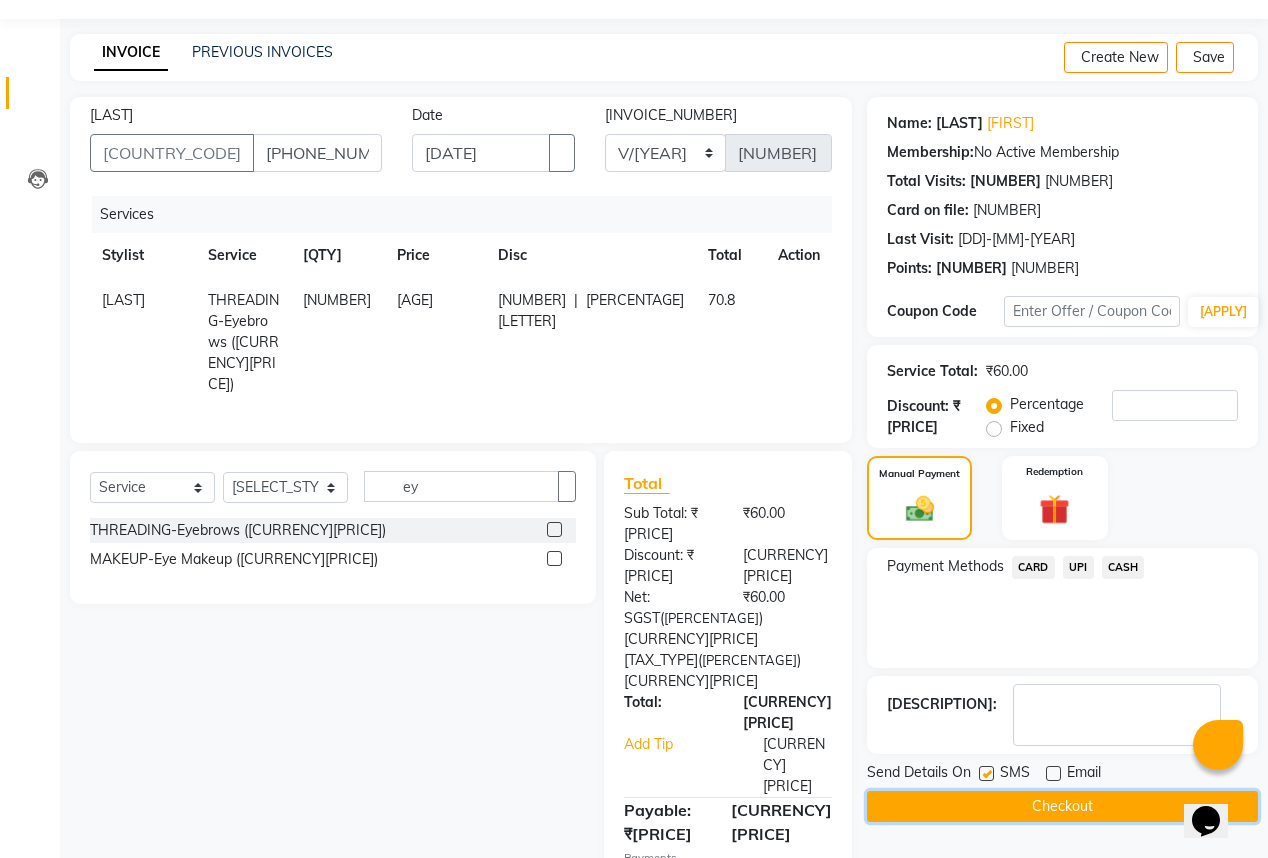 click on "Checkout" at bounding box center [1062, 806] 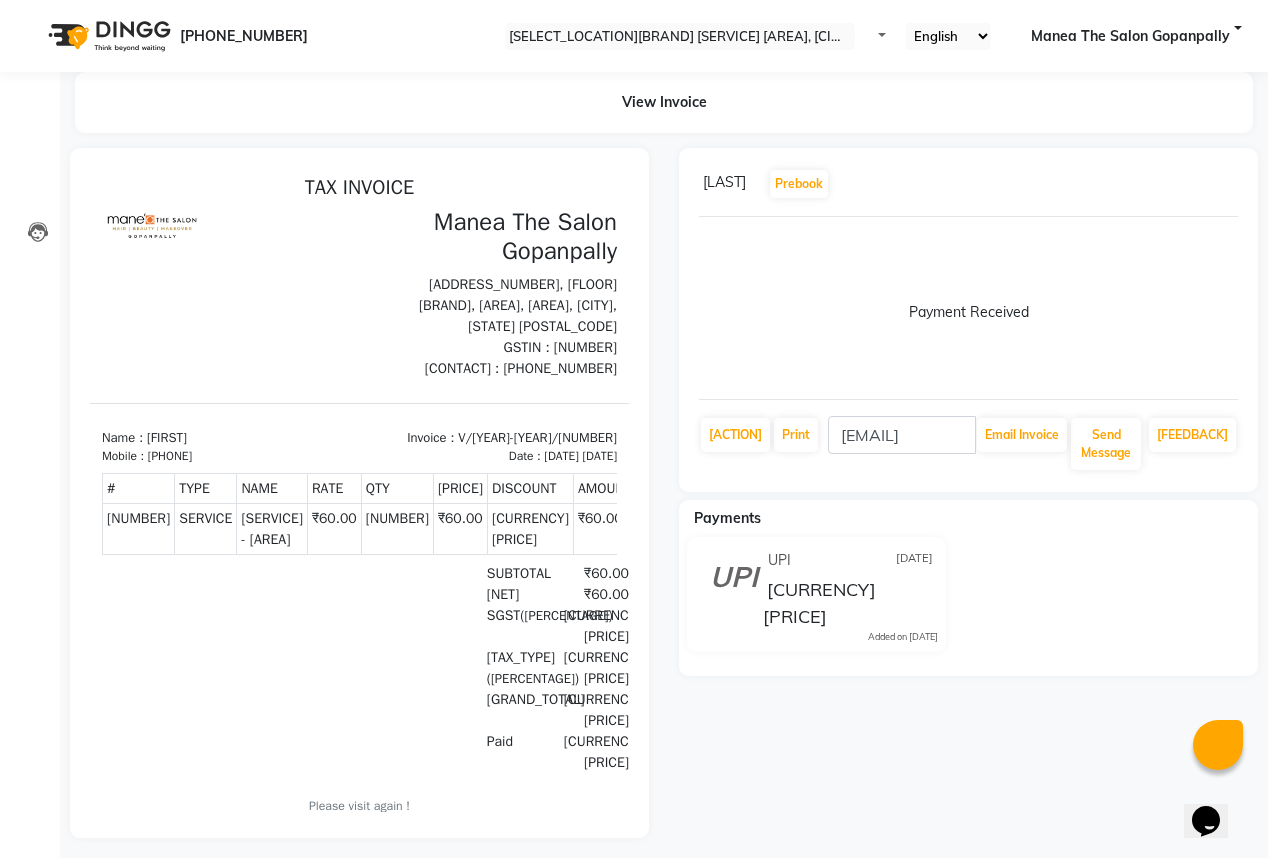 scroll, scrollTop: 0, scrollLeft: 0, axis: both 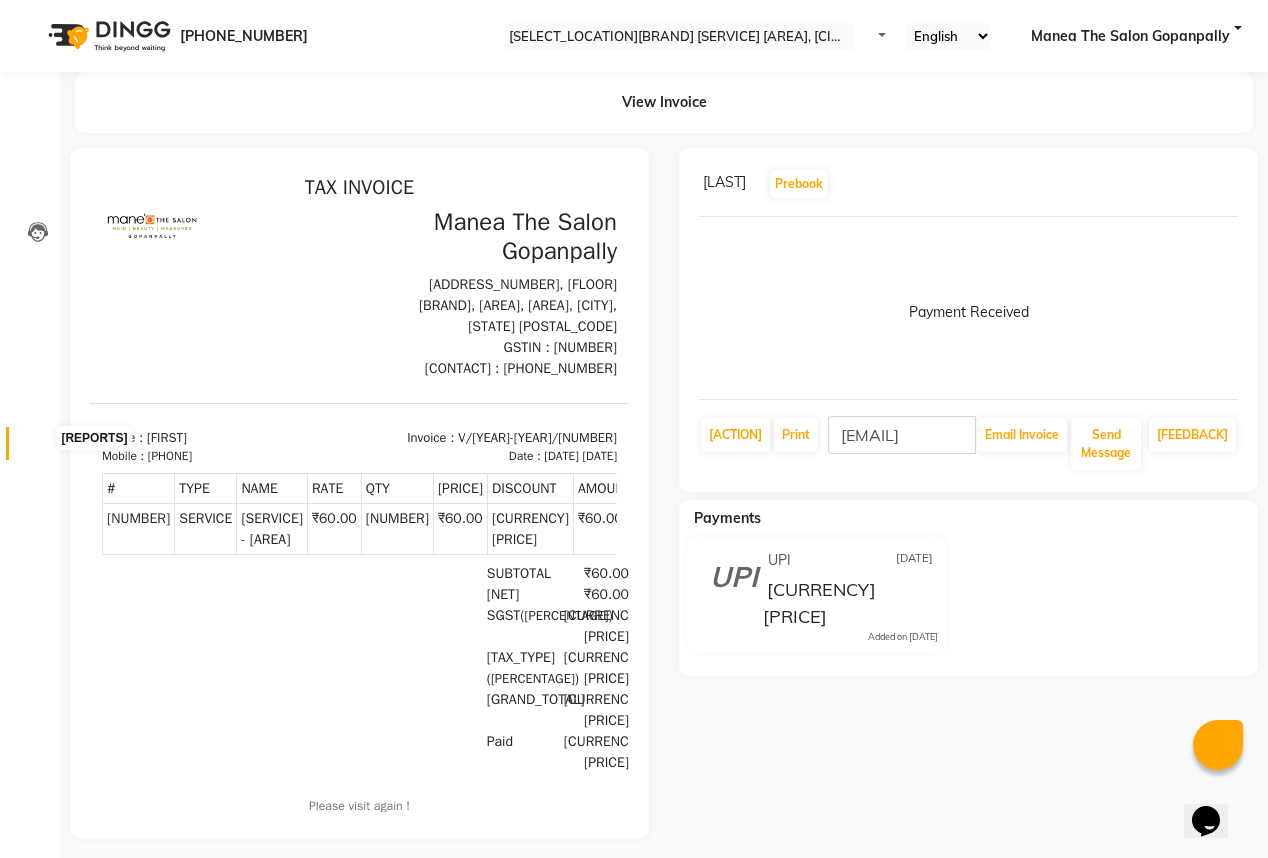 click at bounding box center (38, 448) 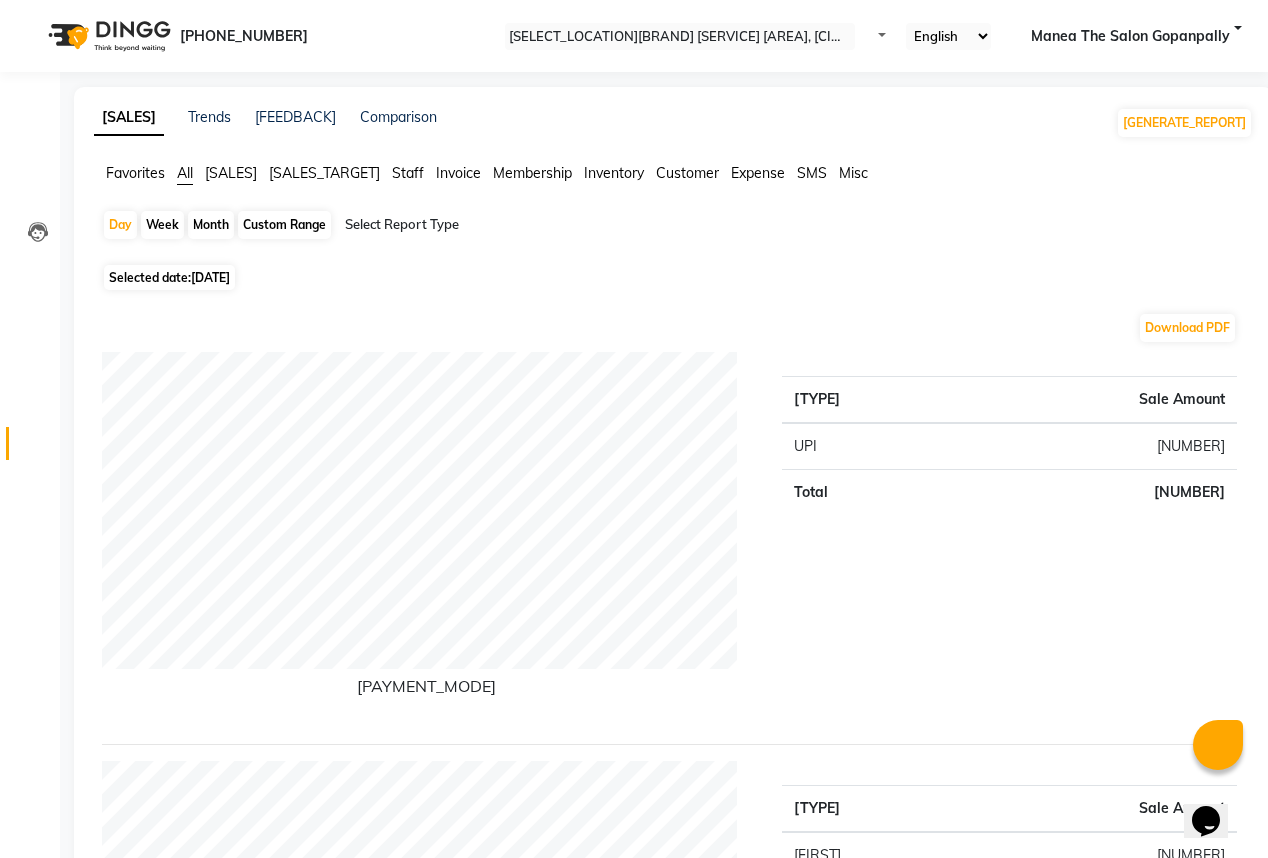 click on "Month" at bounding box center (211, 225) 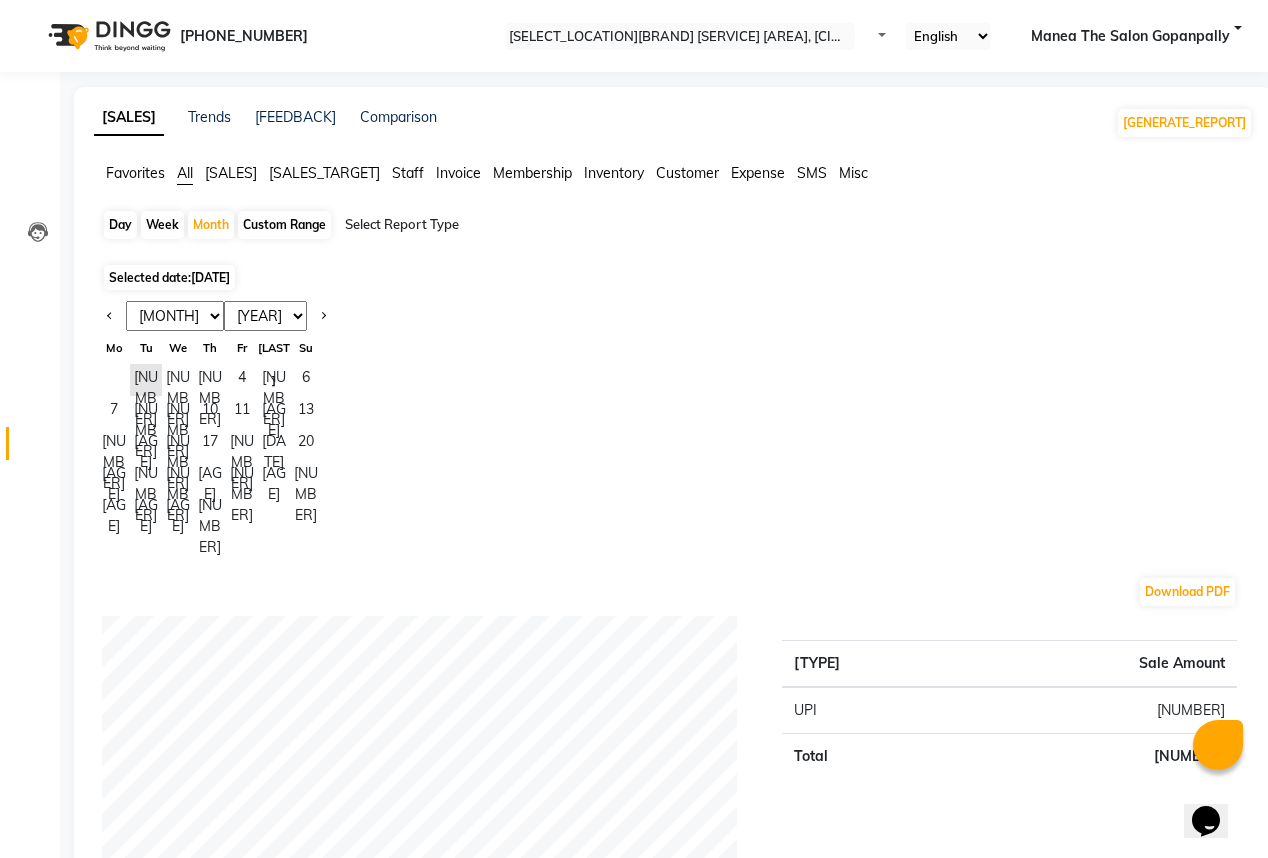click on "Jan Feb Mar Apr May Jun Jul Aug Sep Oct Nov Dec" at bounding box center (175, 316) 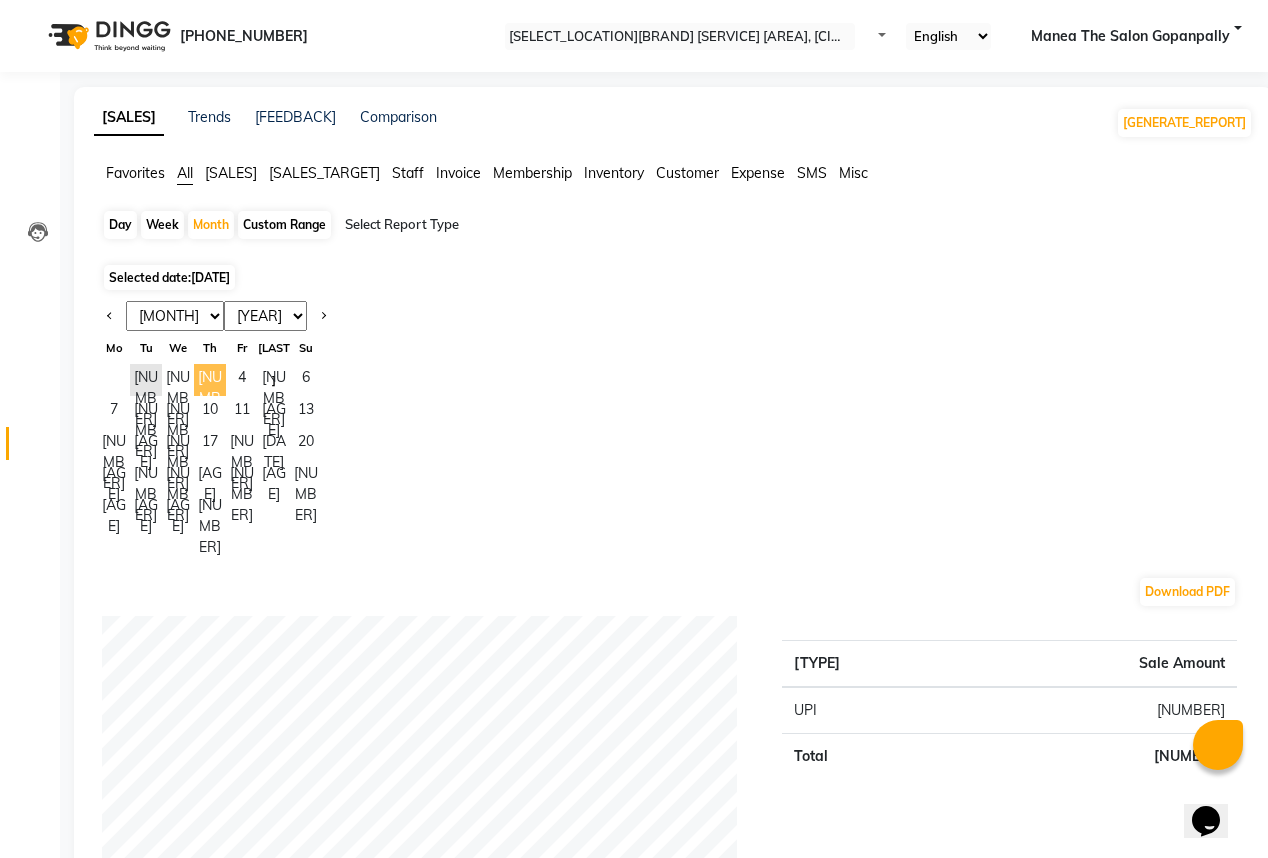 select on "6" 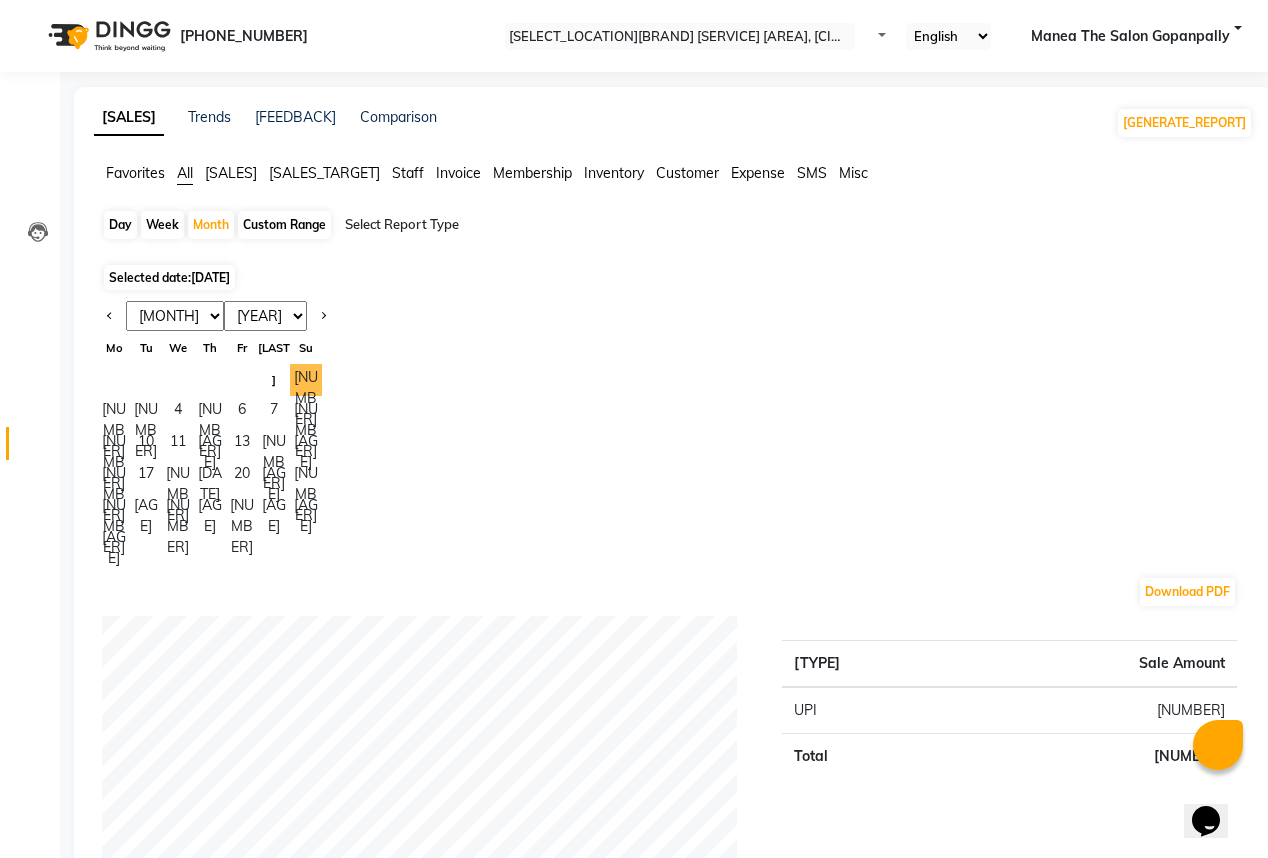 drag, startPoint x: 316, startPoint y: 378, endPoint x: 324, endPoint y: 244, distance: 134.23859 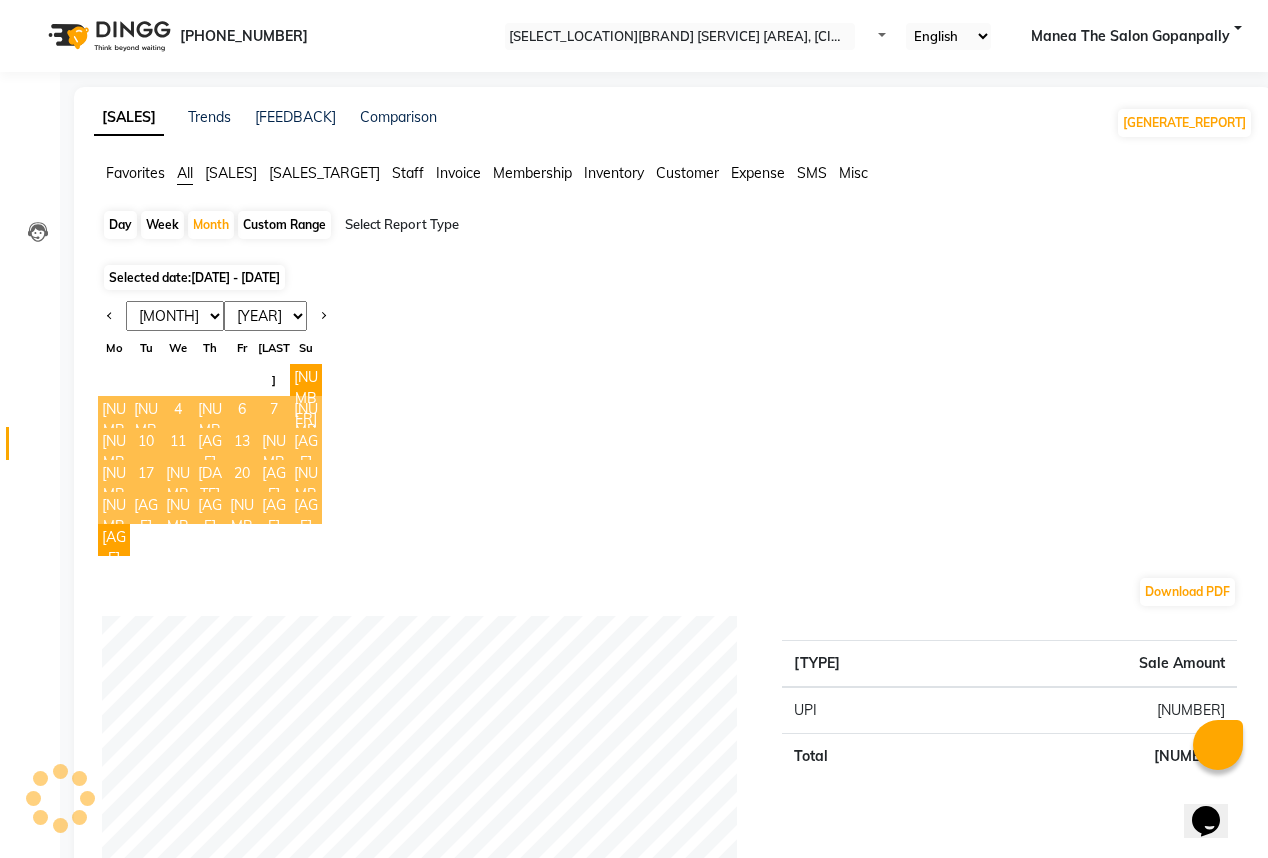 click on "Staff" at bounding box center [135, 173] 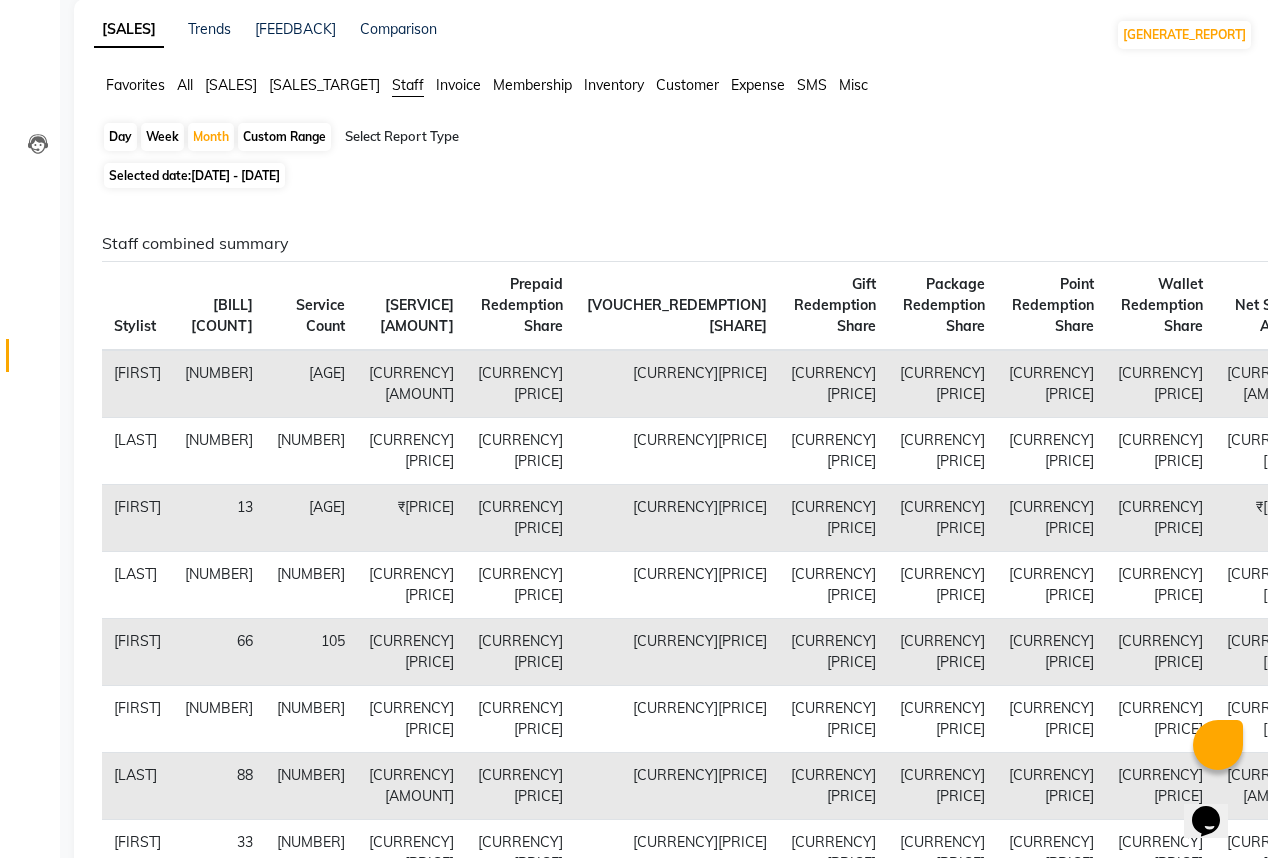 scroll, scrollTop: 80, scrollLeft: 0, axis: vertical 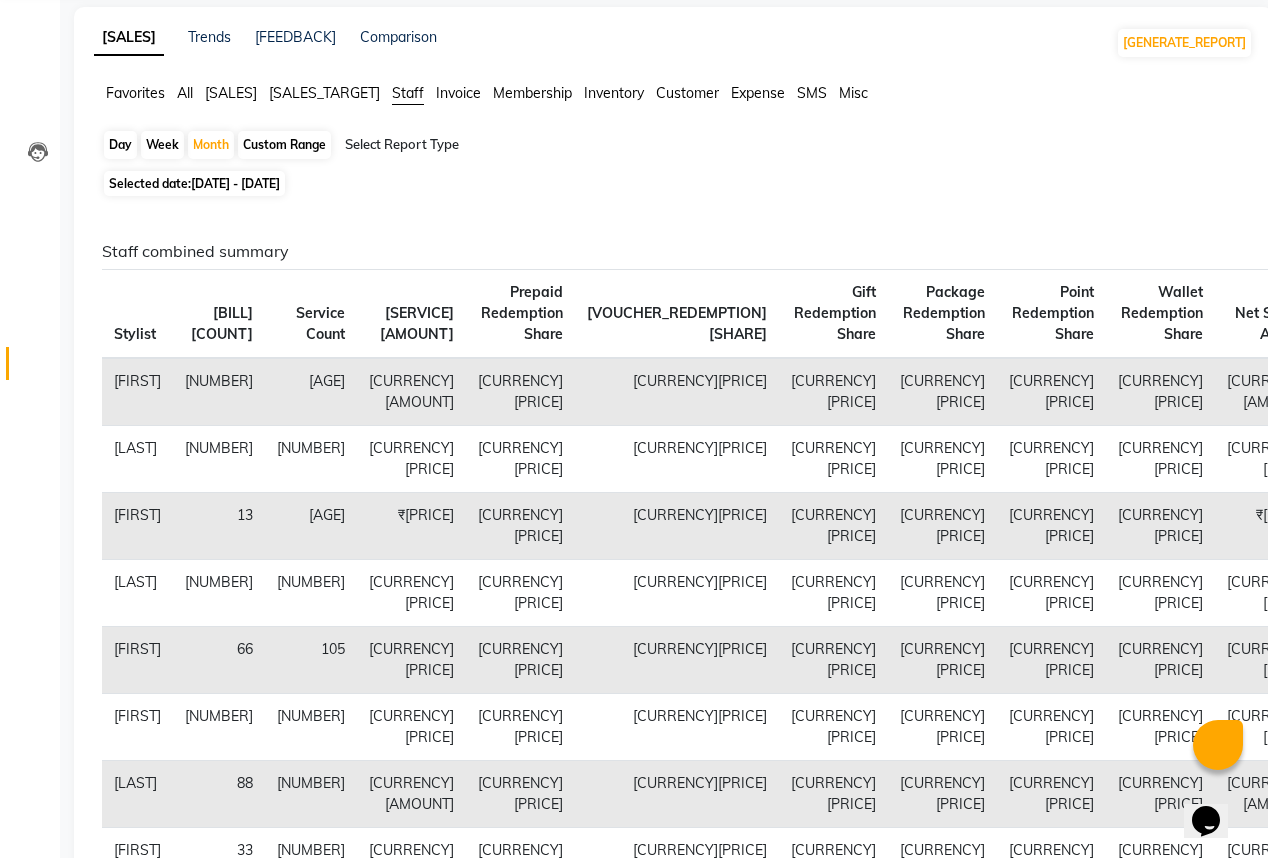 click on "[SALES]" at bounding box center [135, 93] 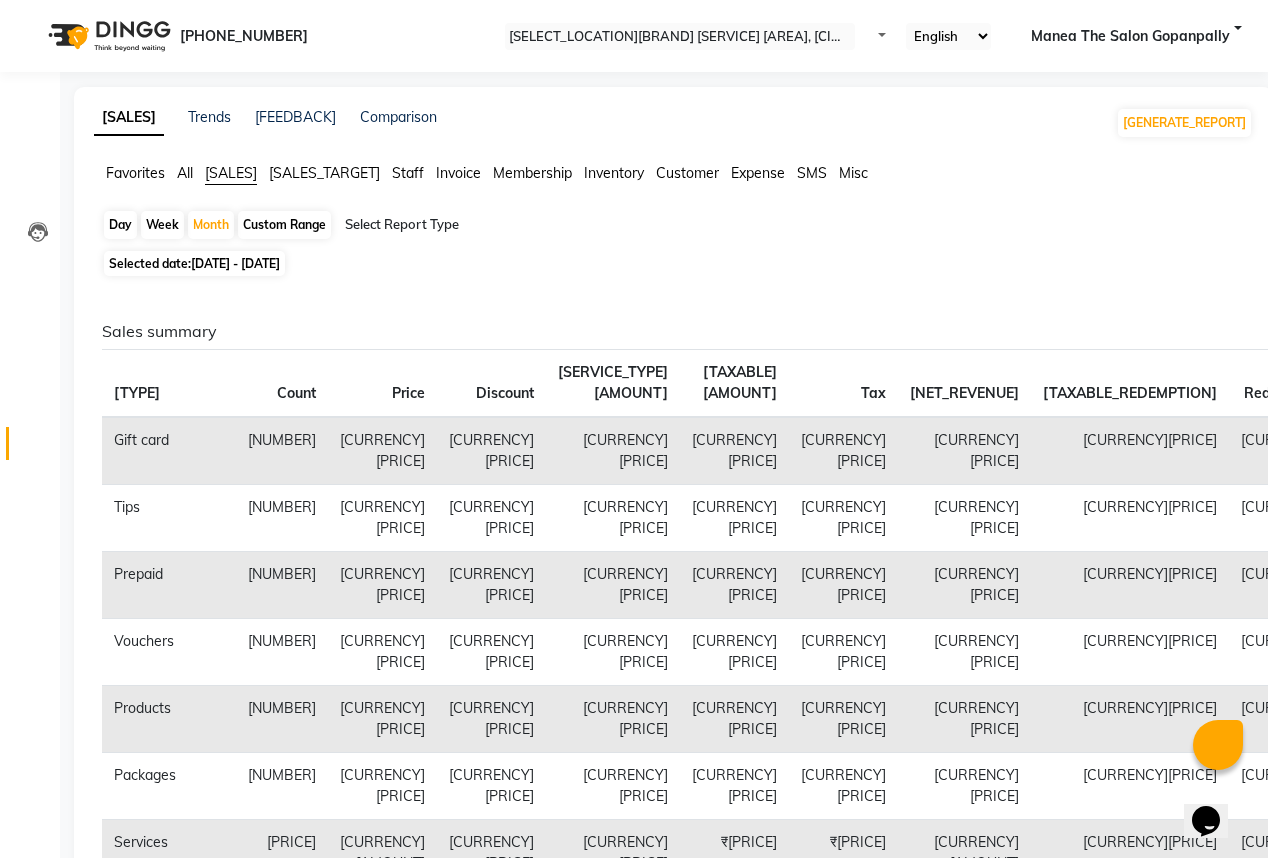 click on "Favorites" at bounding box center [135, 173] 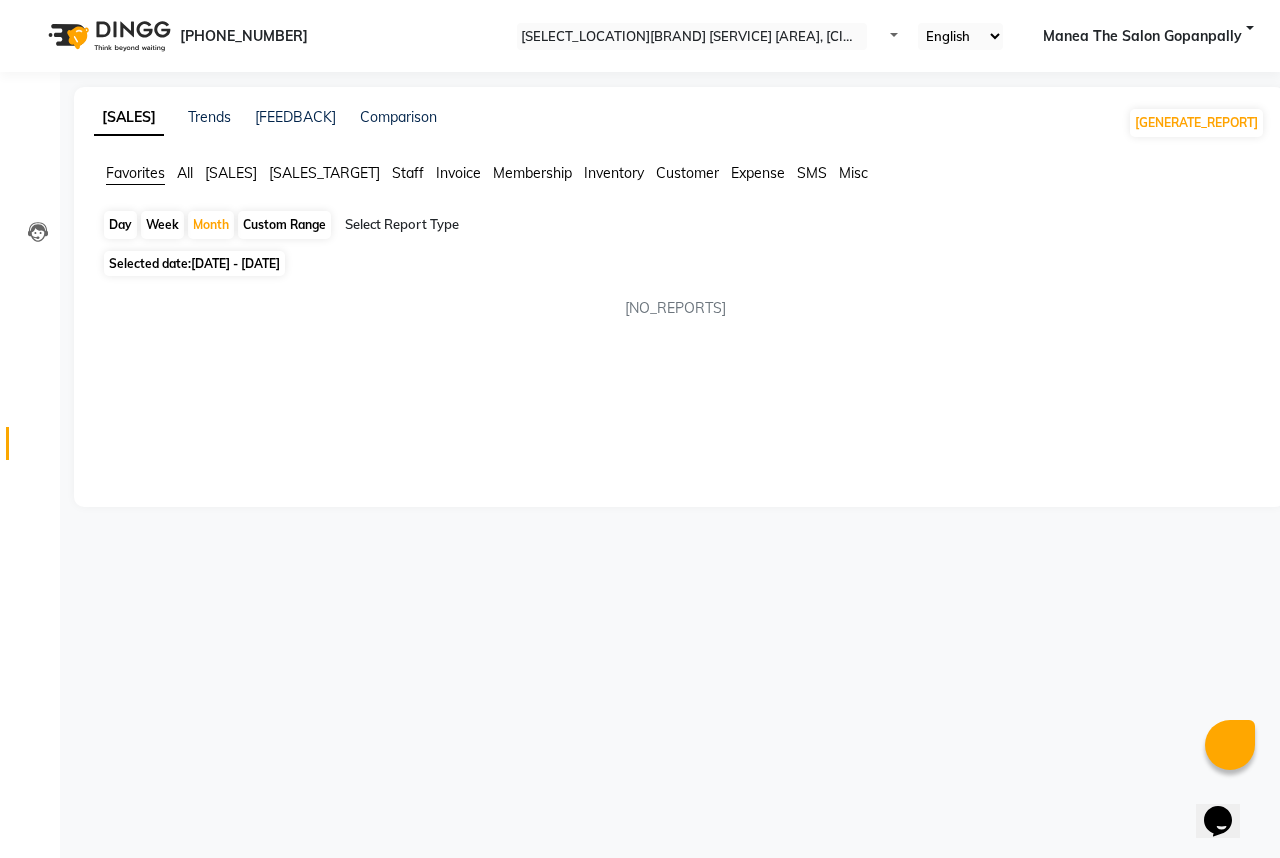 click on "All" at bounding box center [135, 173] 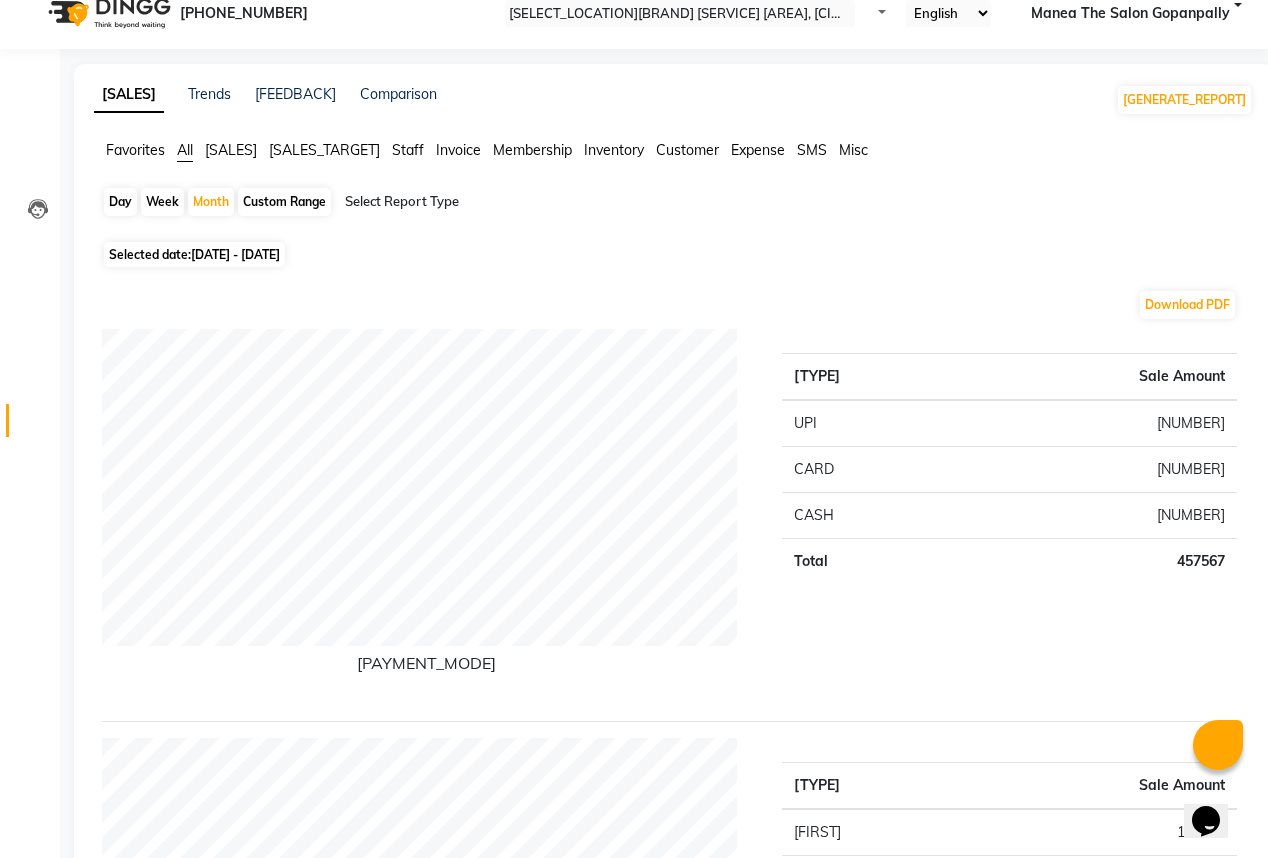 scroll, scrollTop: 0, scrollLeft: 0, axis: both 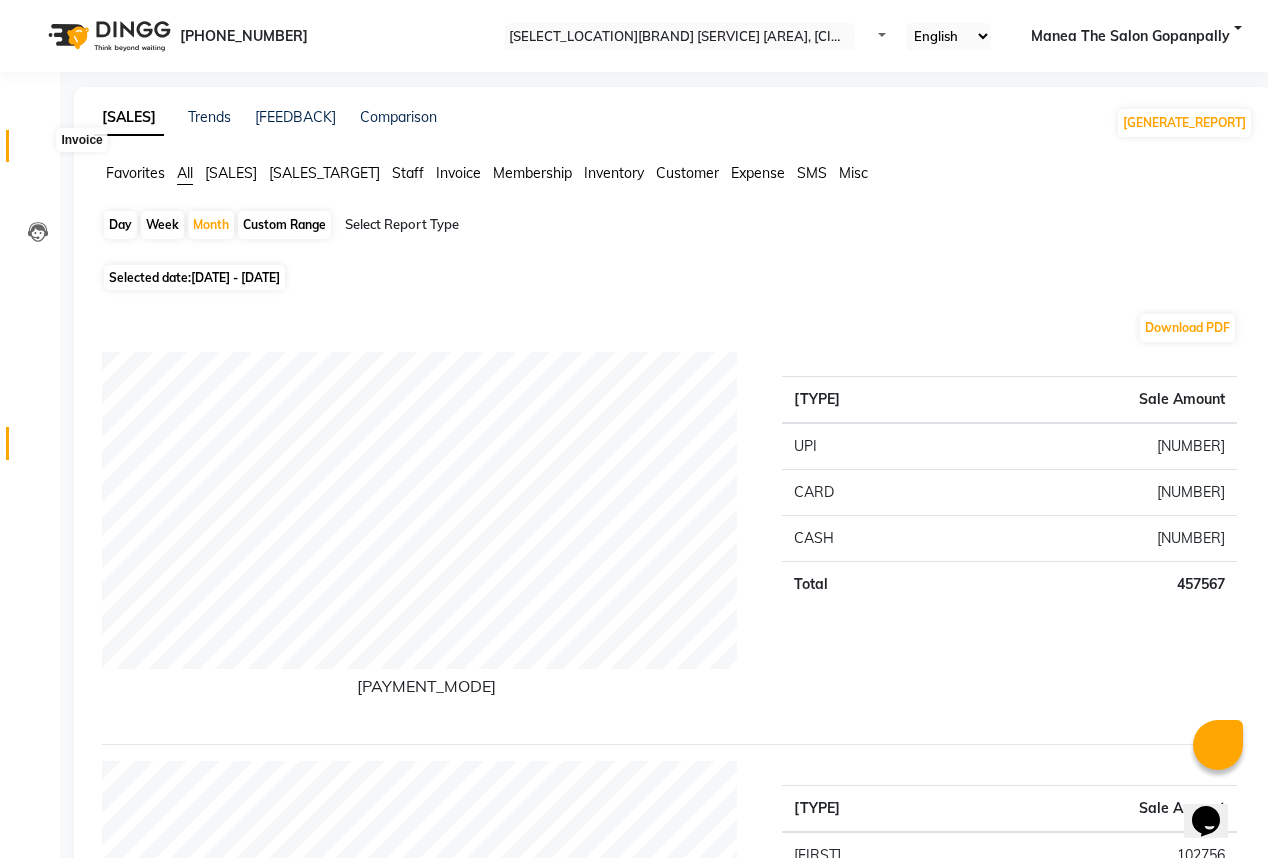 click at bounding box center (38, 151) 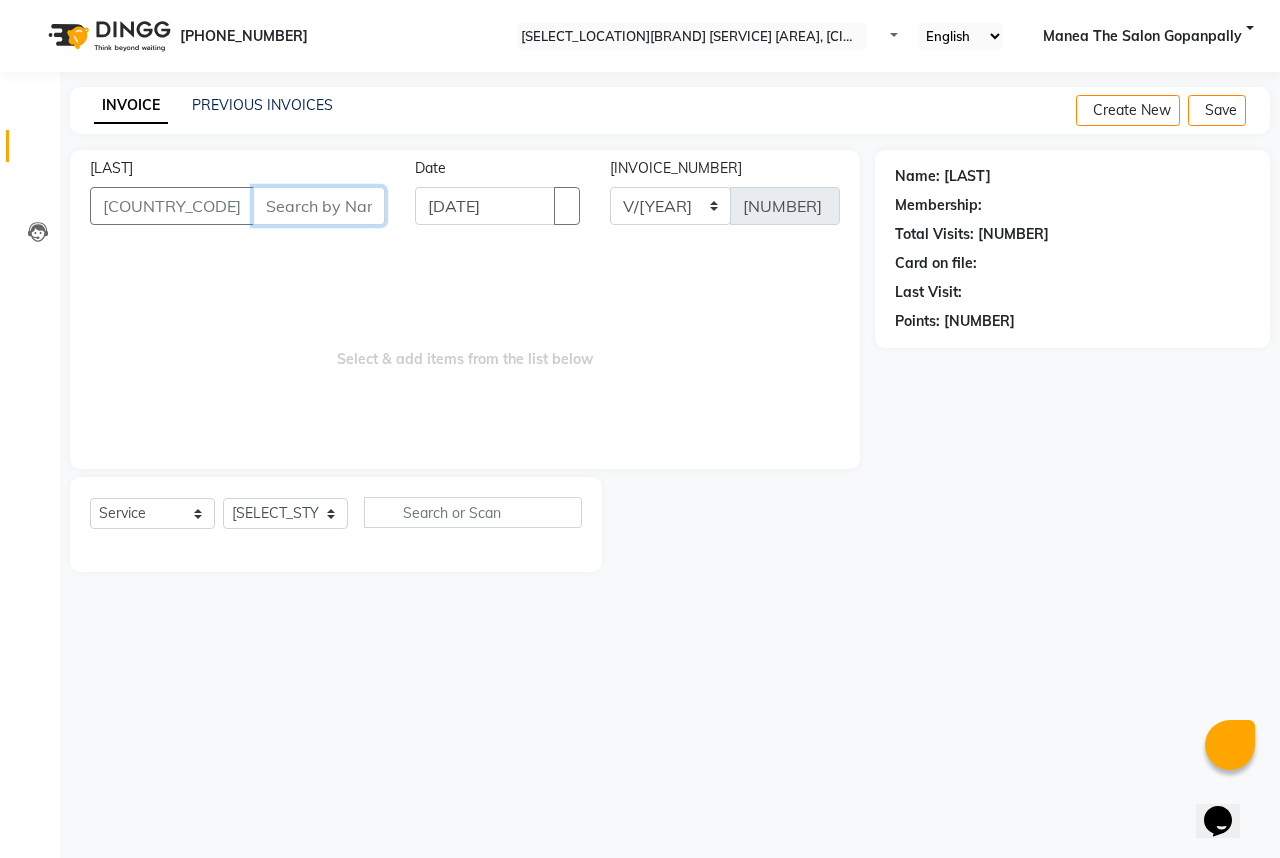 click on "[LAST]" at bounding box center (319, 206) 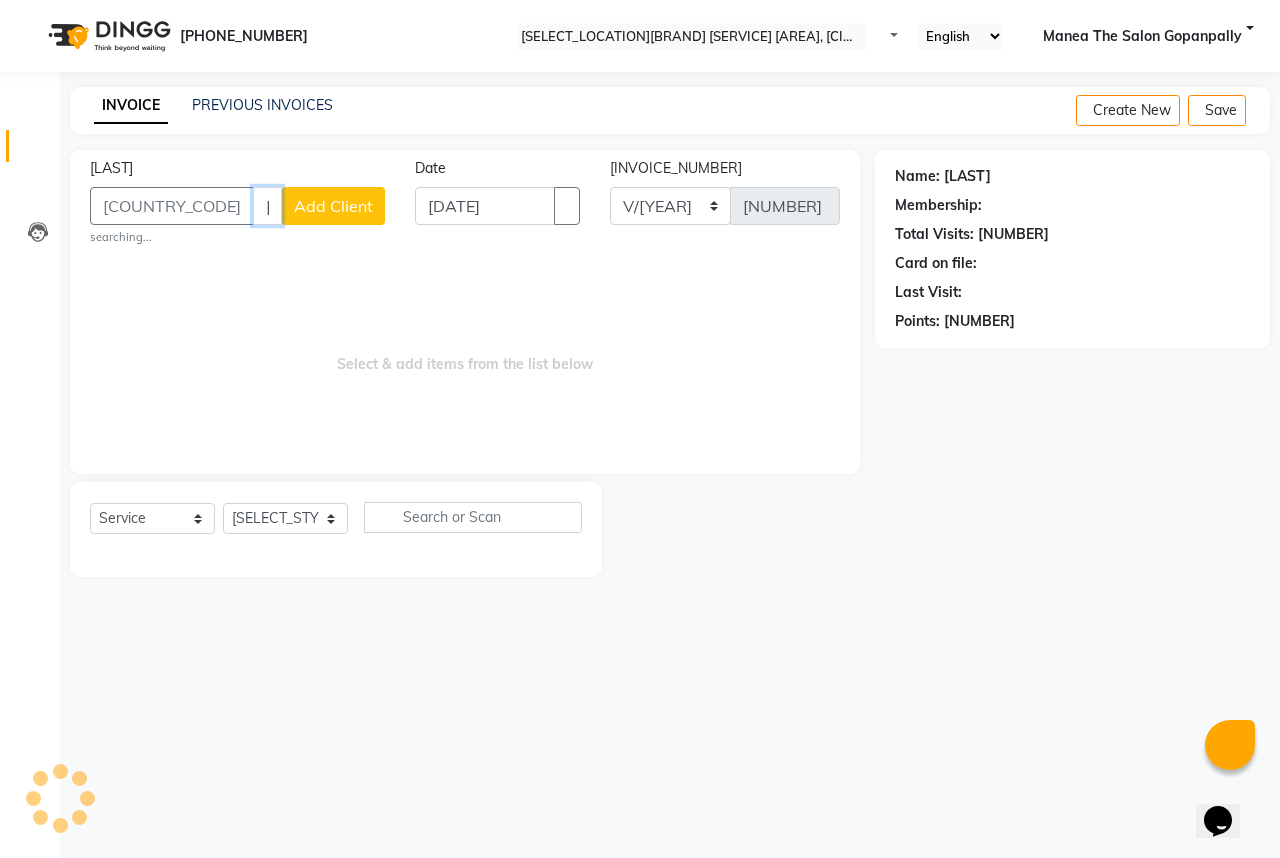 type on "[PHONE]" 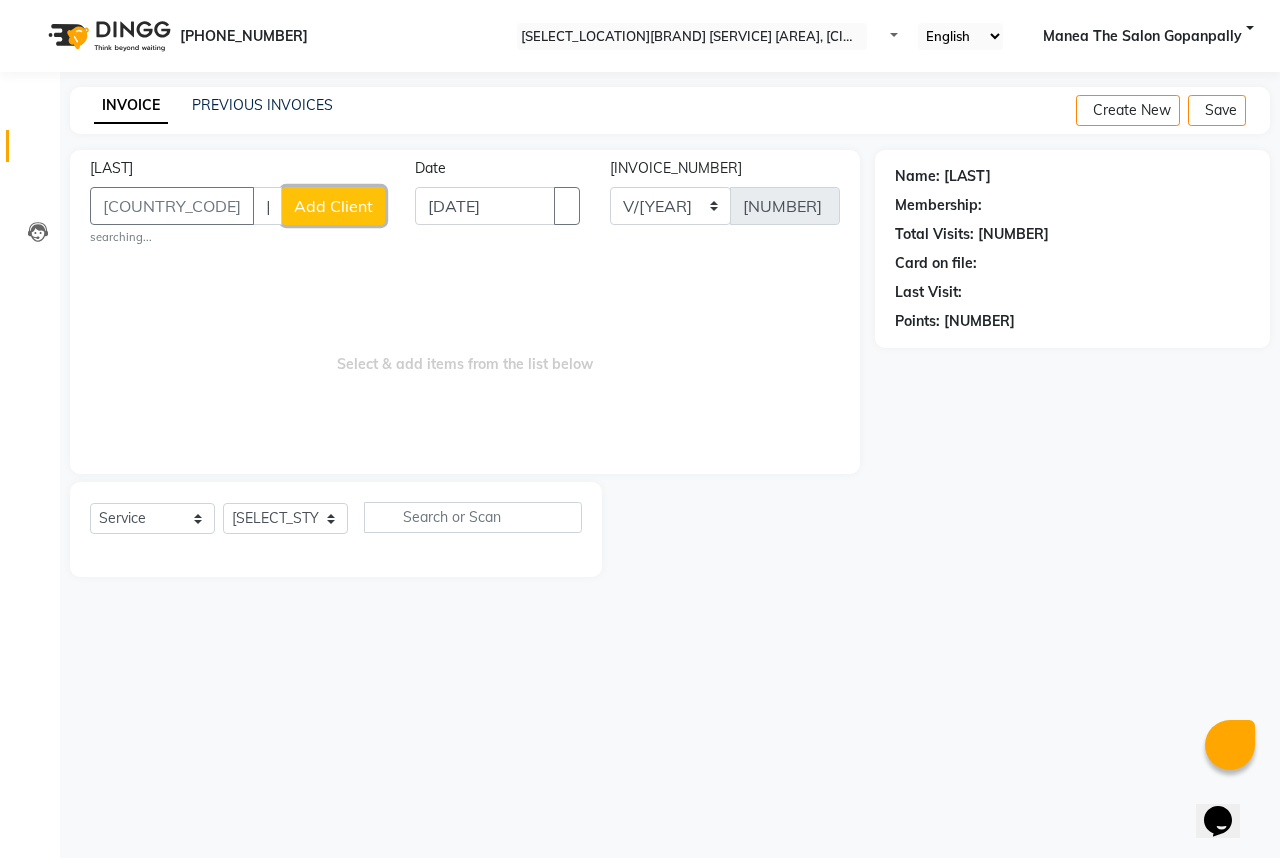 click on "Add Client" at bounding box center [333, 206] 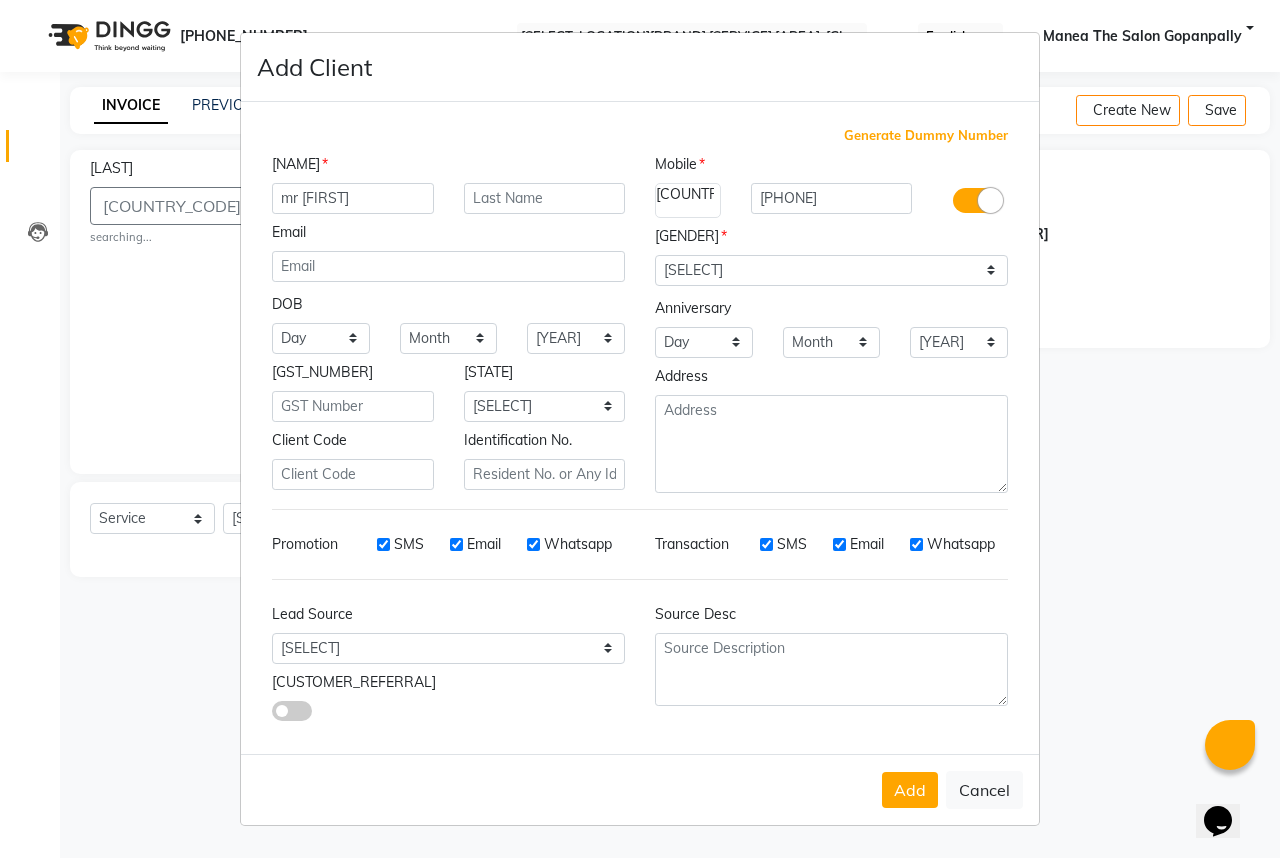 type on "mr [FIRST]" 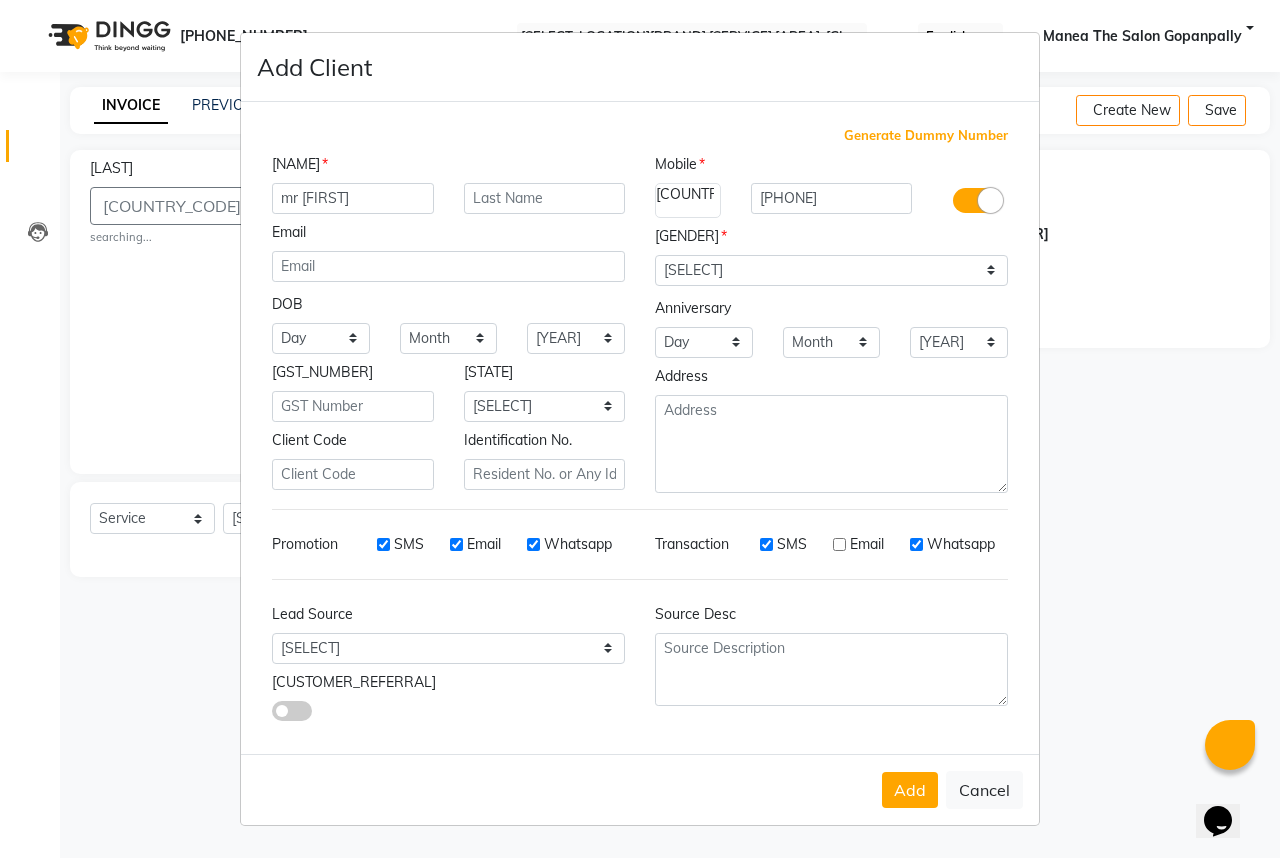 drag, startPoint x: 920, startPoint y: 534, endPoint x: 690, endPoint y: 540, distance: 230.07825 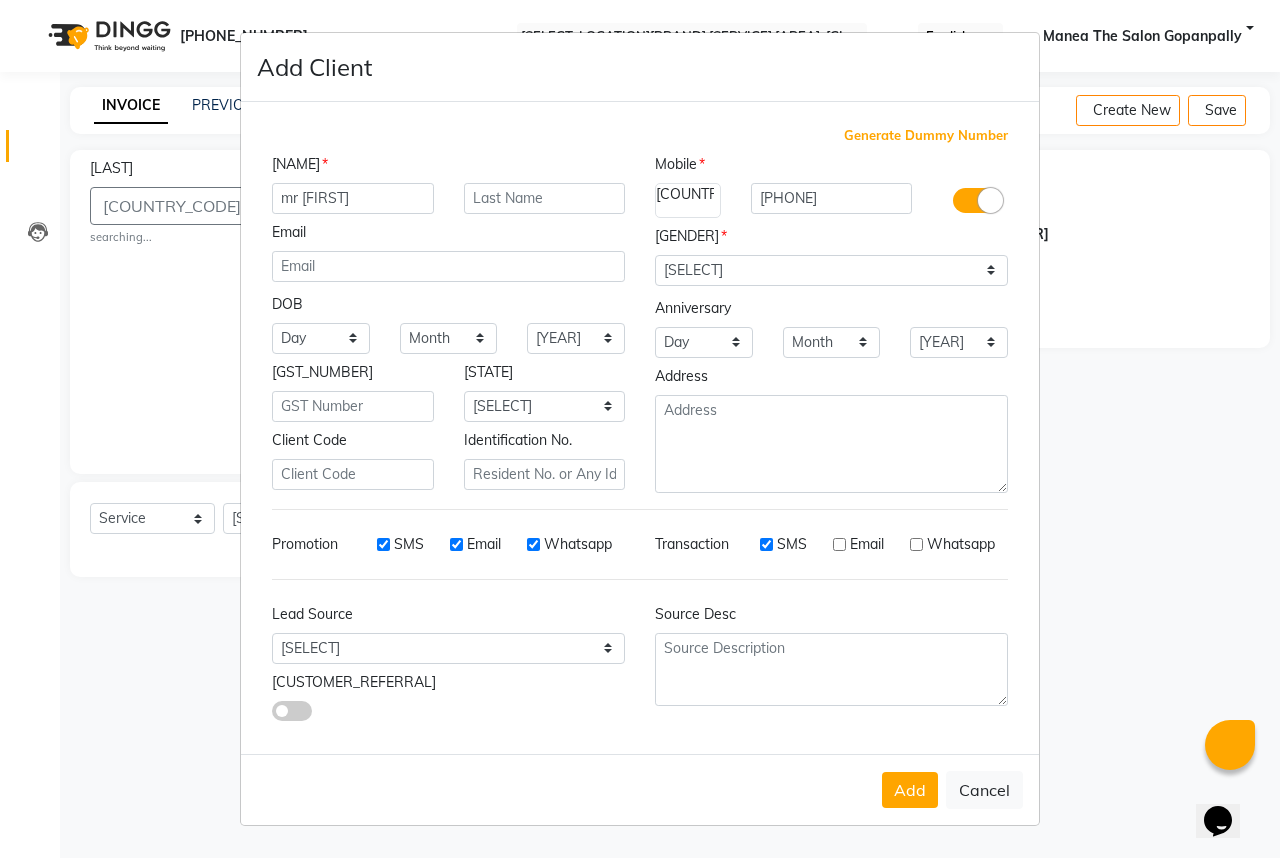 click on "Whatsapp" at bounding box center (533, 544) 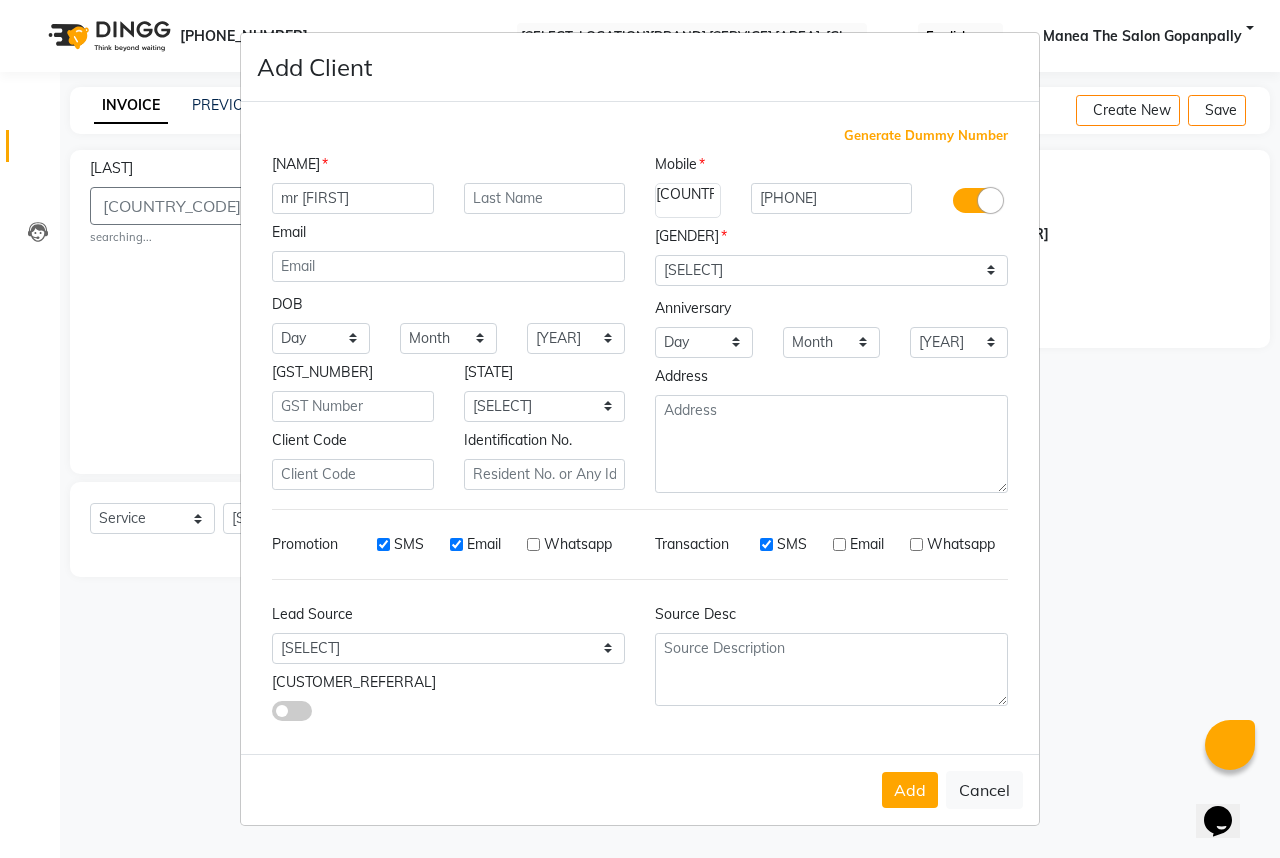 click on "Email" at bounding box center (456, 544) 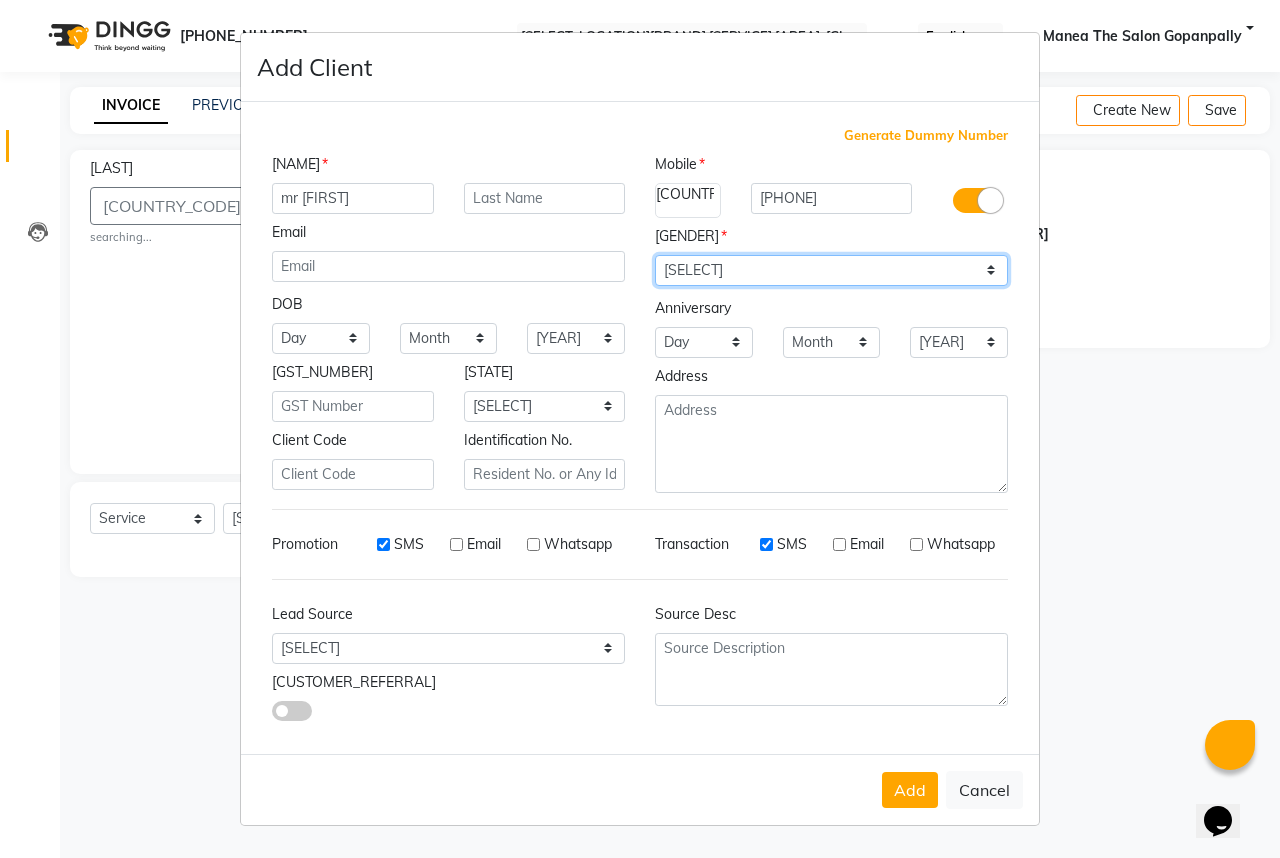 click on "Select Male Female Other Prefer Not To Say" at bounding box center (831, 270) 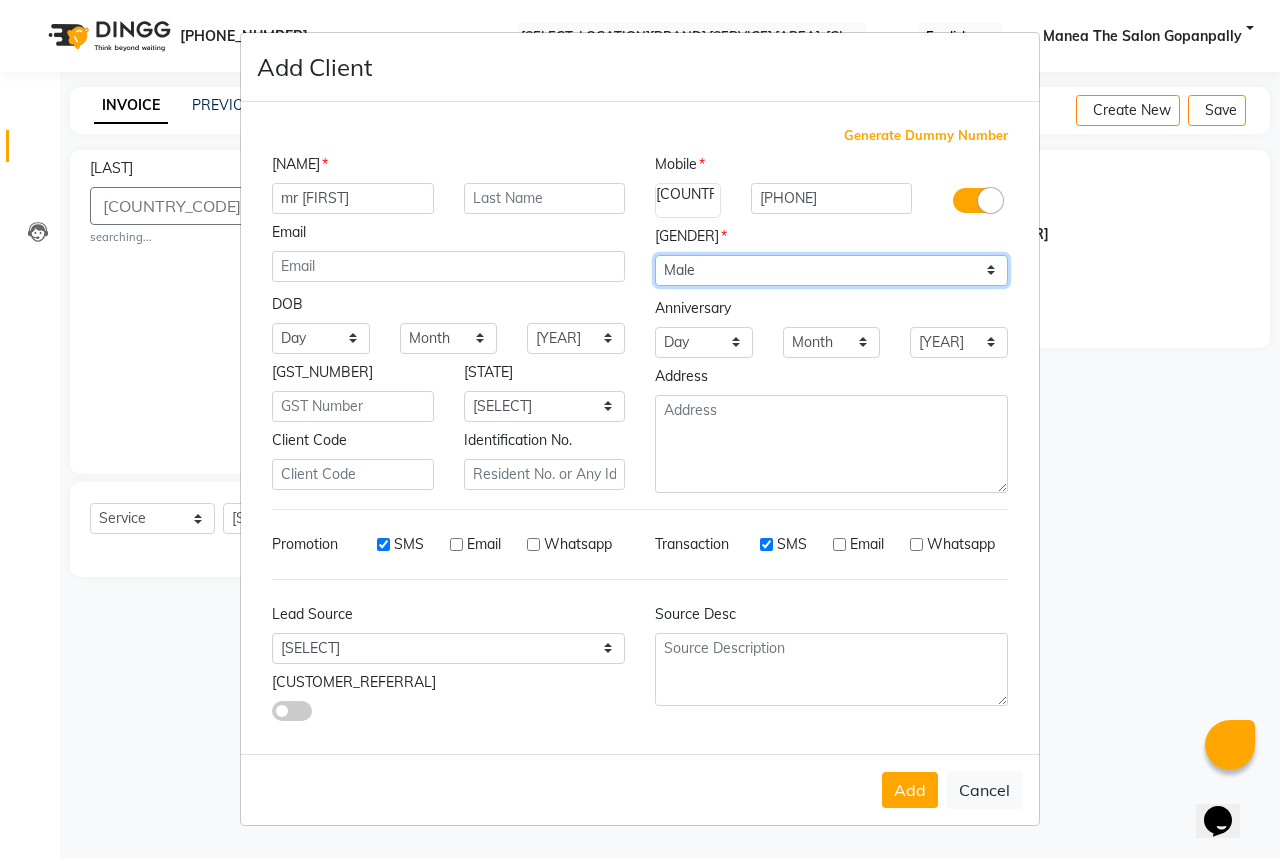 click on "Select Male Female Other Prefer Not To Say" at bounding box center [831, 270] 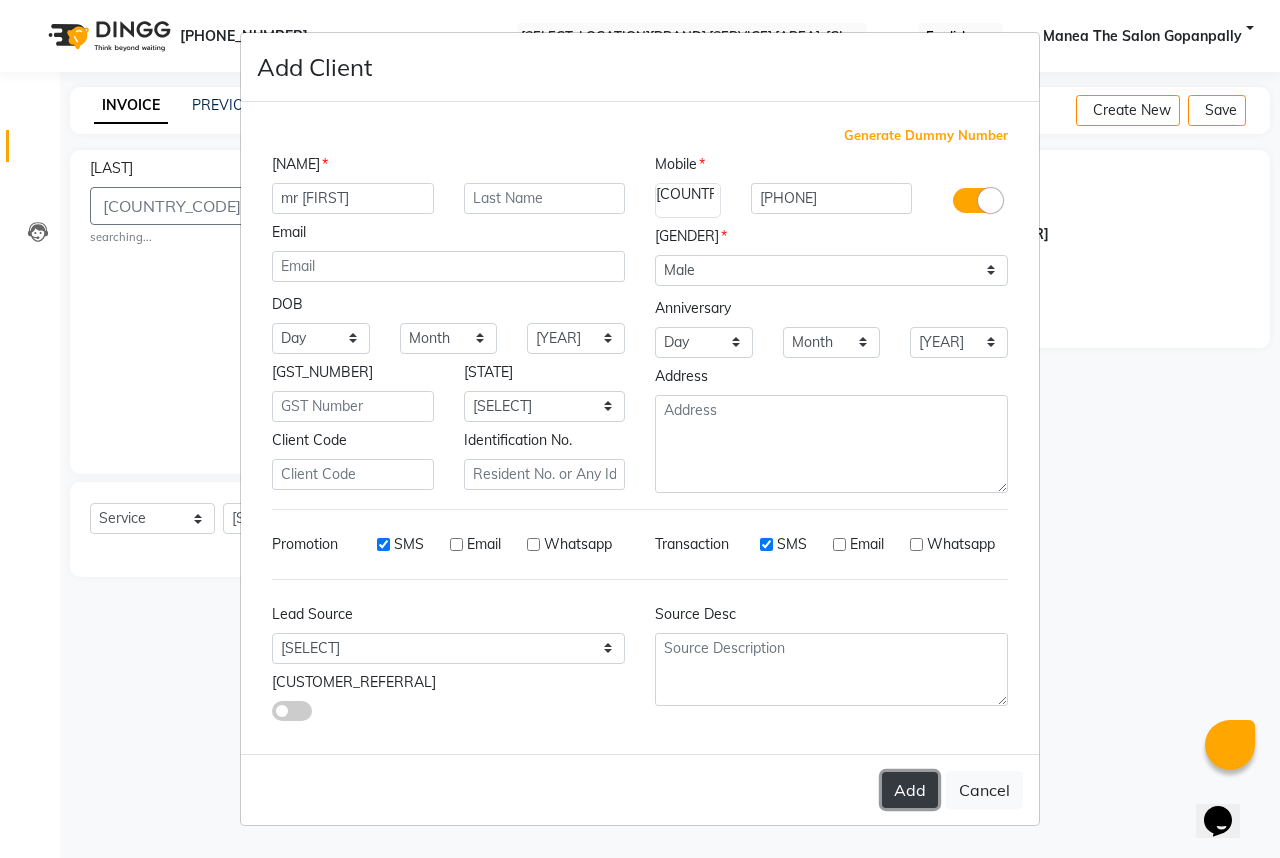 click on "Add" at bounding box center [910, 790] 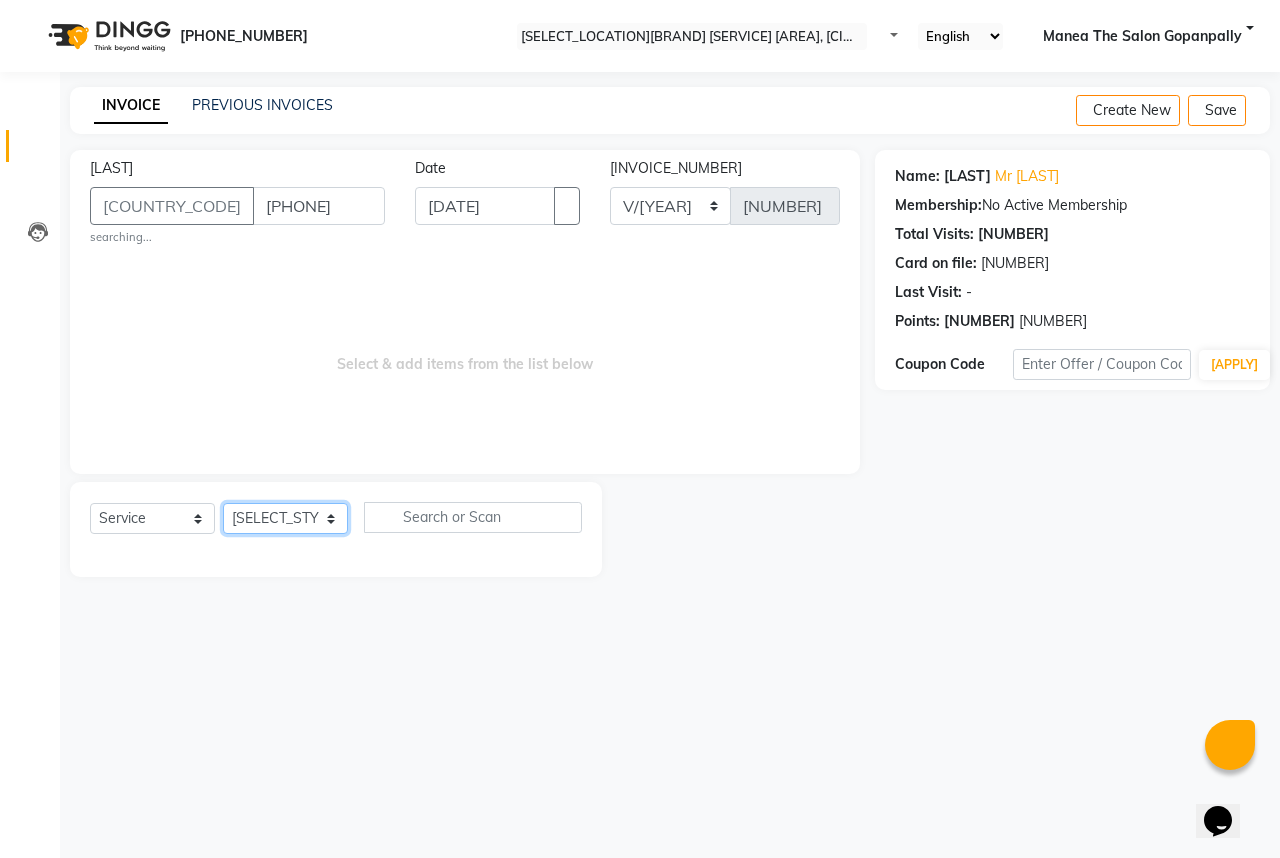 click on "Select Stylist [FIRST] [LAST] [FIRST] [LAST] [FIRST] [LAST] [FIRST] [LAST] [FIRST] [LAST] [FIRST] [LAST] [FIRST] [LAST] [FIRST] [LAST] [FIRST] [LAST]" at bounding box center (285, 518) 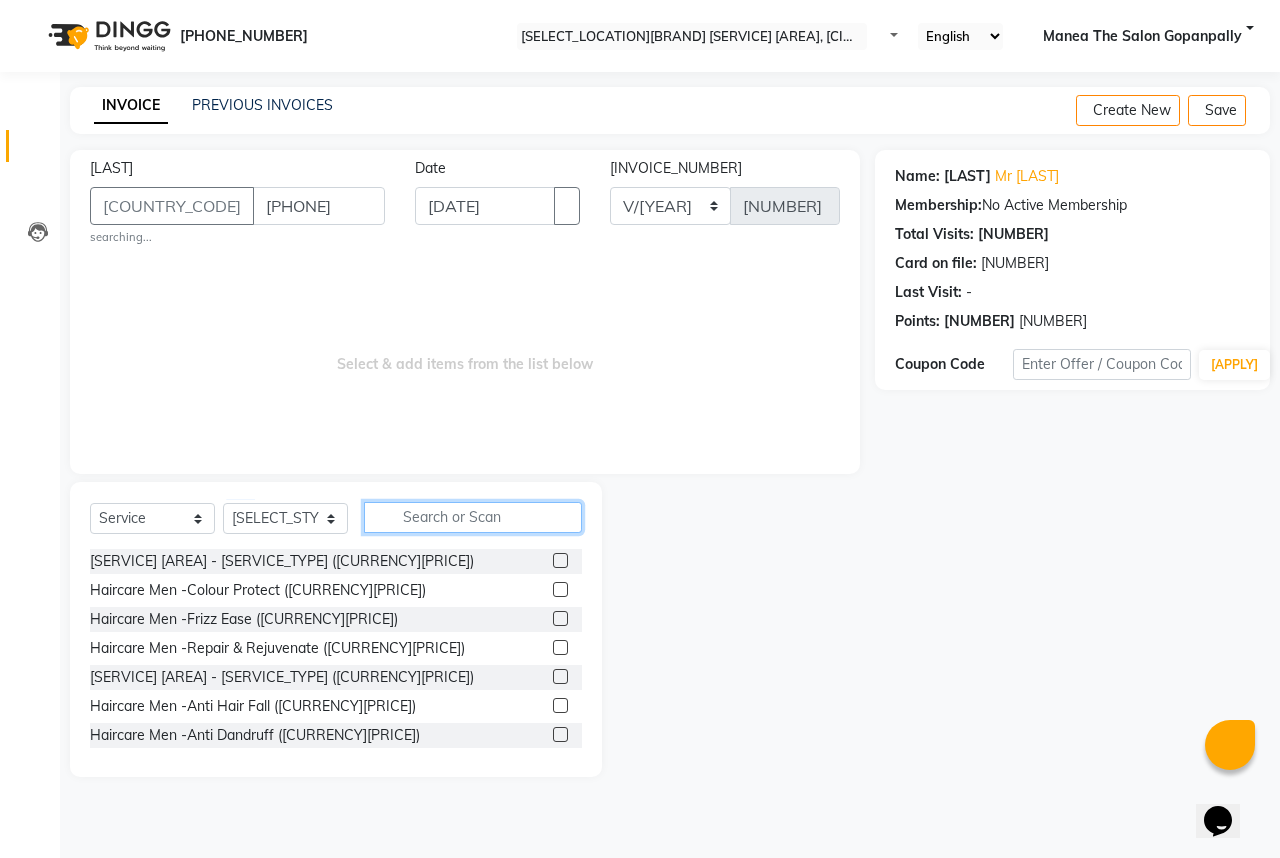 click at bounding box center [473, 517] 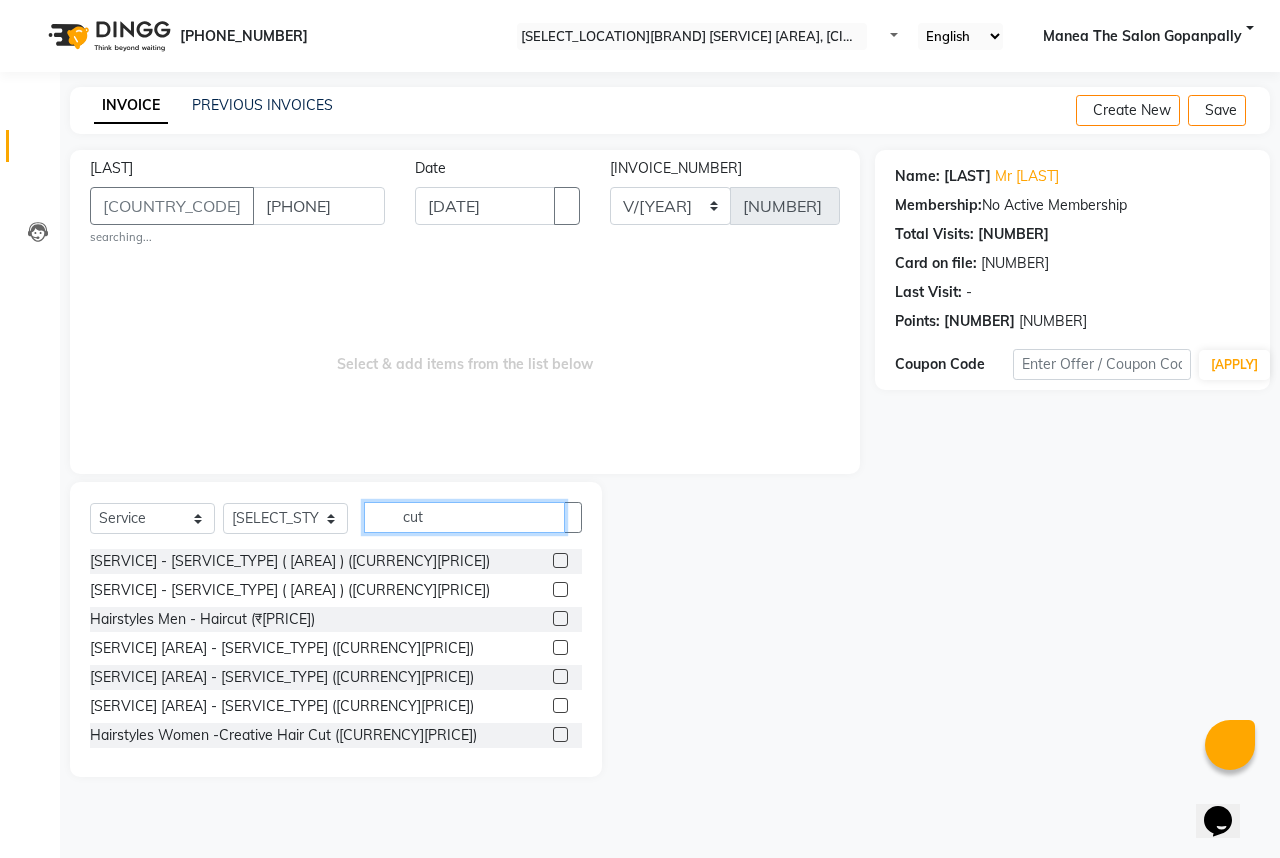 type on "cut" 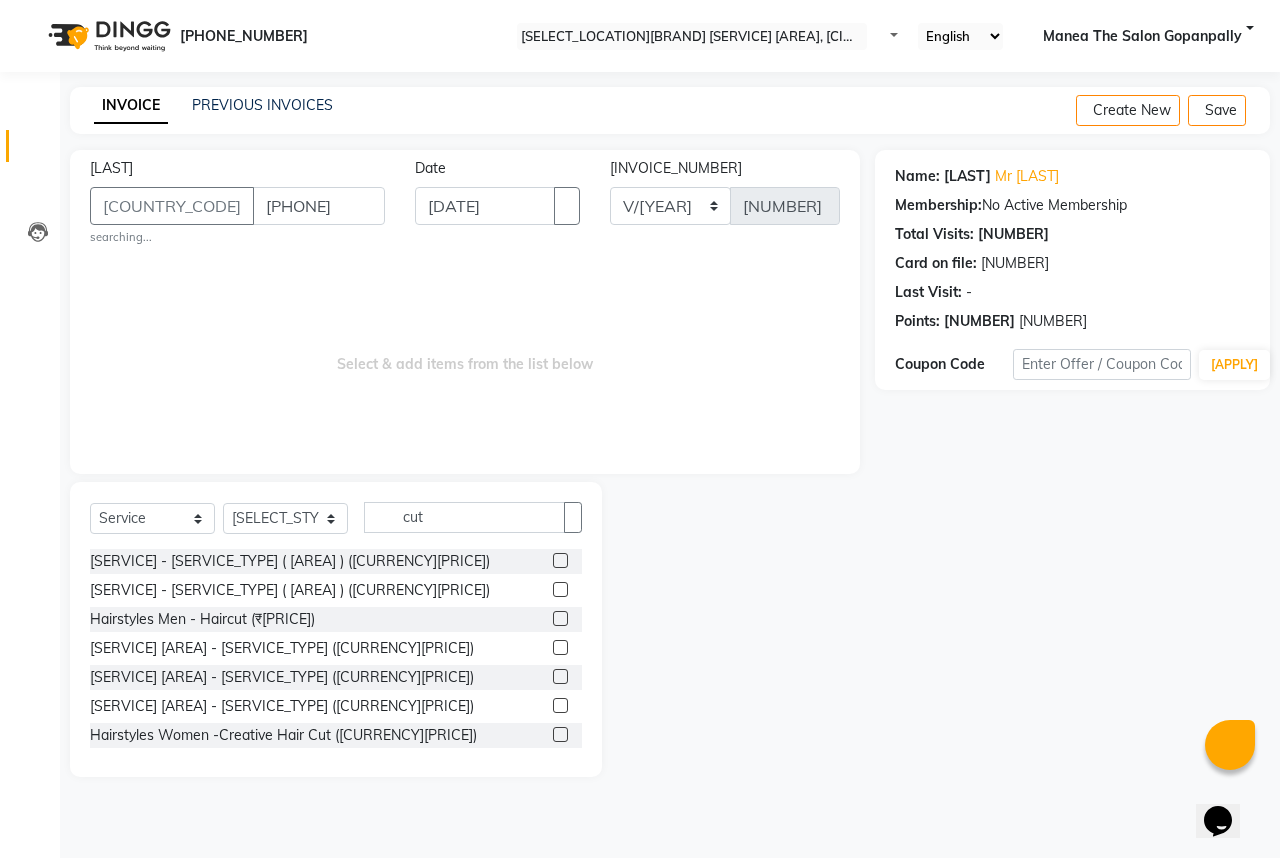 click at bounding box center [560, 618] 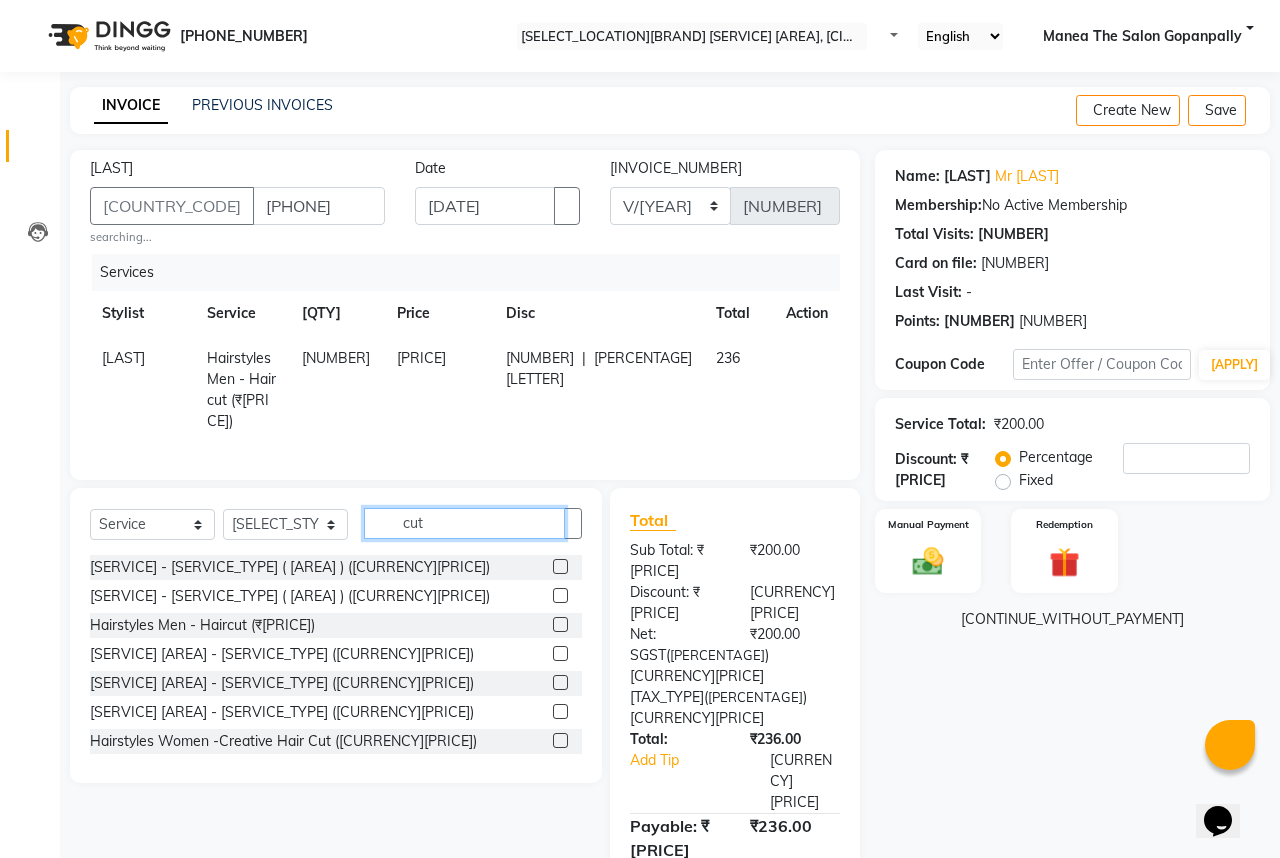 click on "cut" at bounding box center [464, 523] 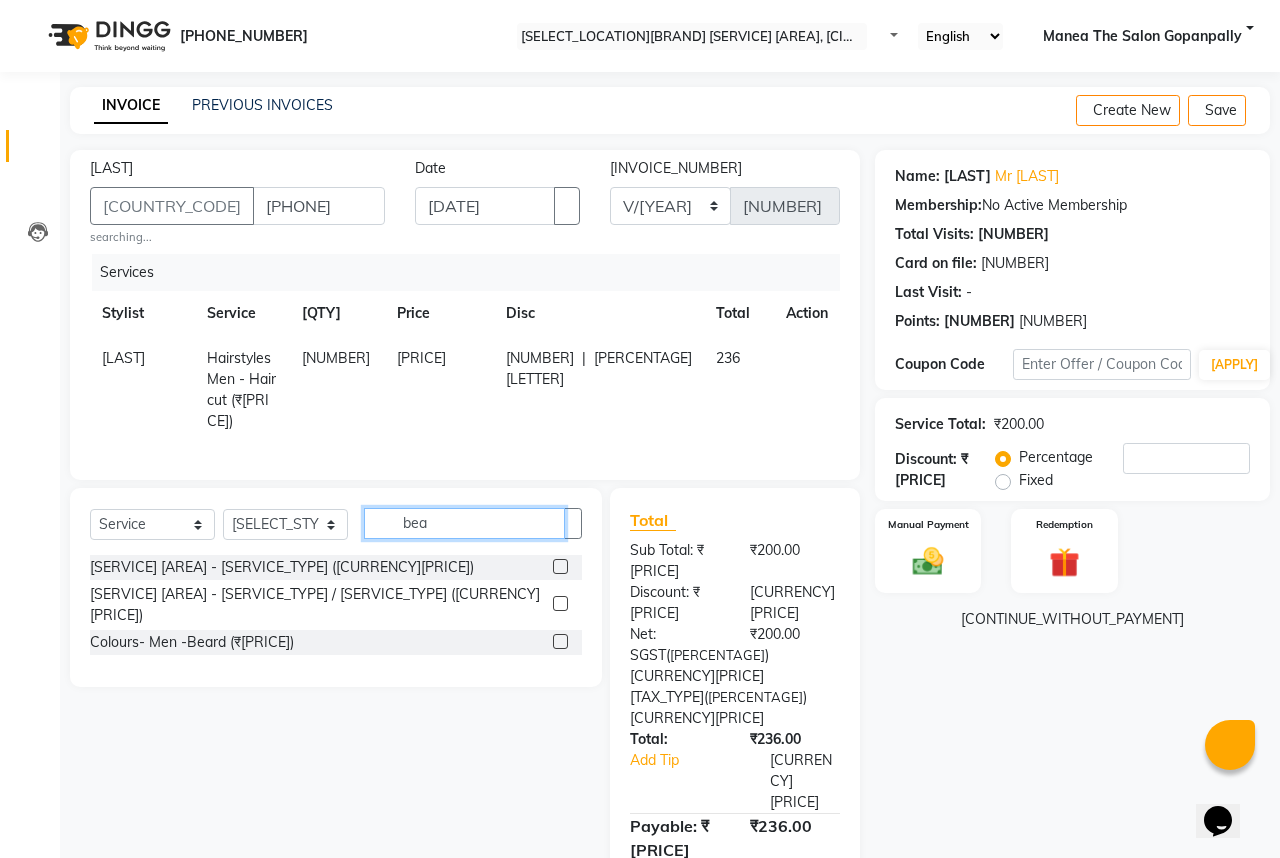type on "bea" 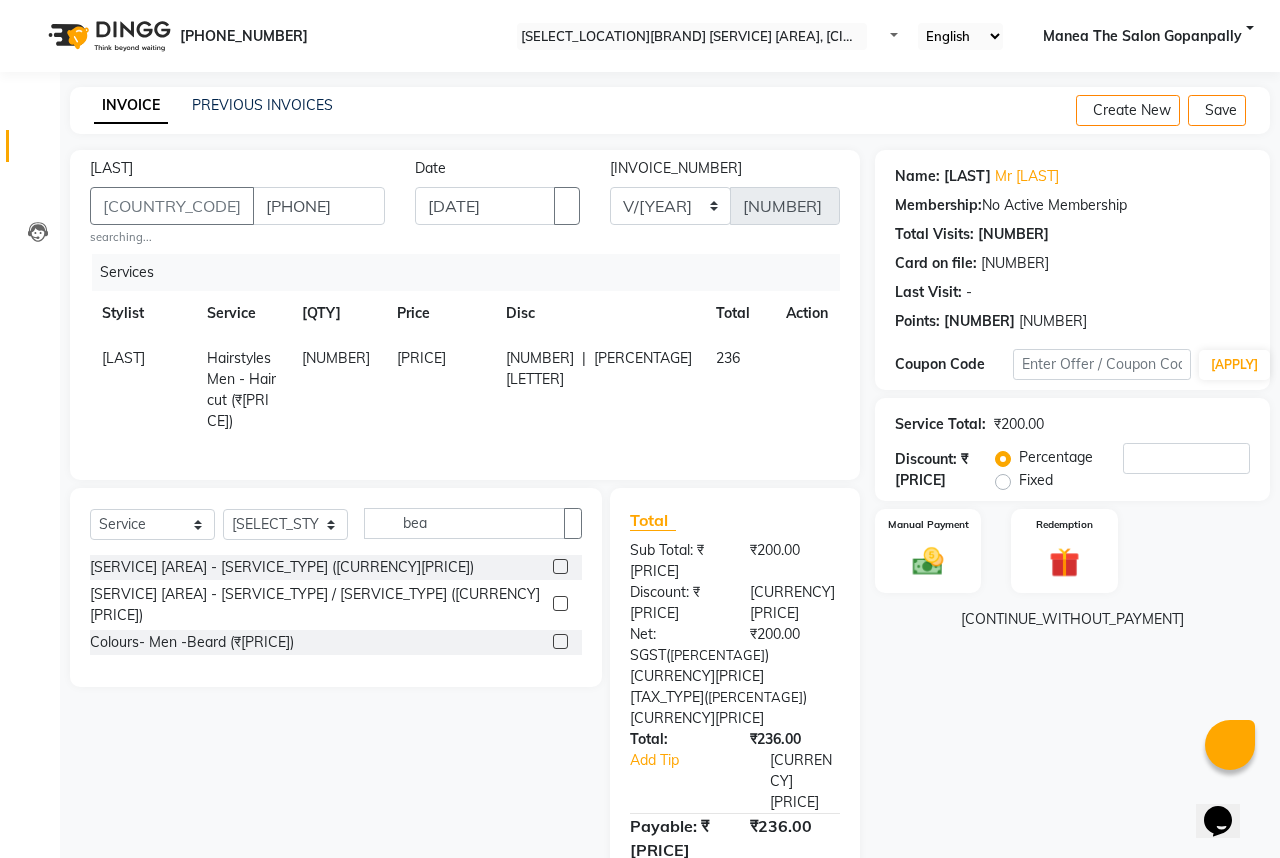 click at bounding box center [560, 603] 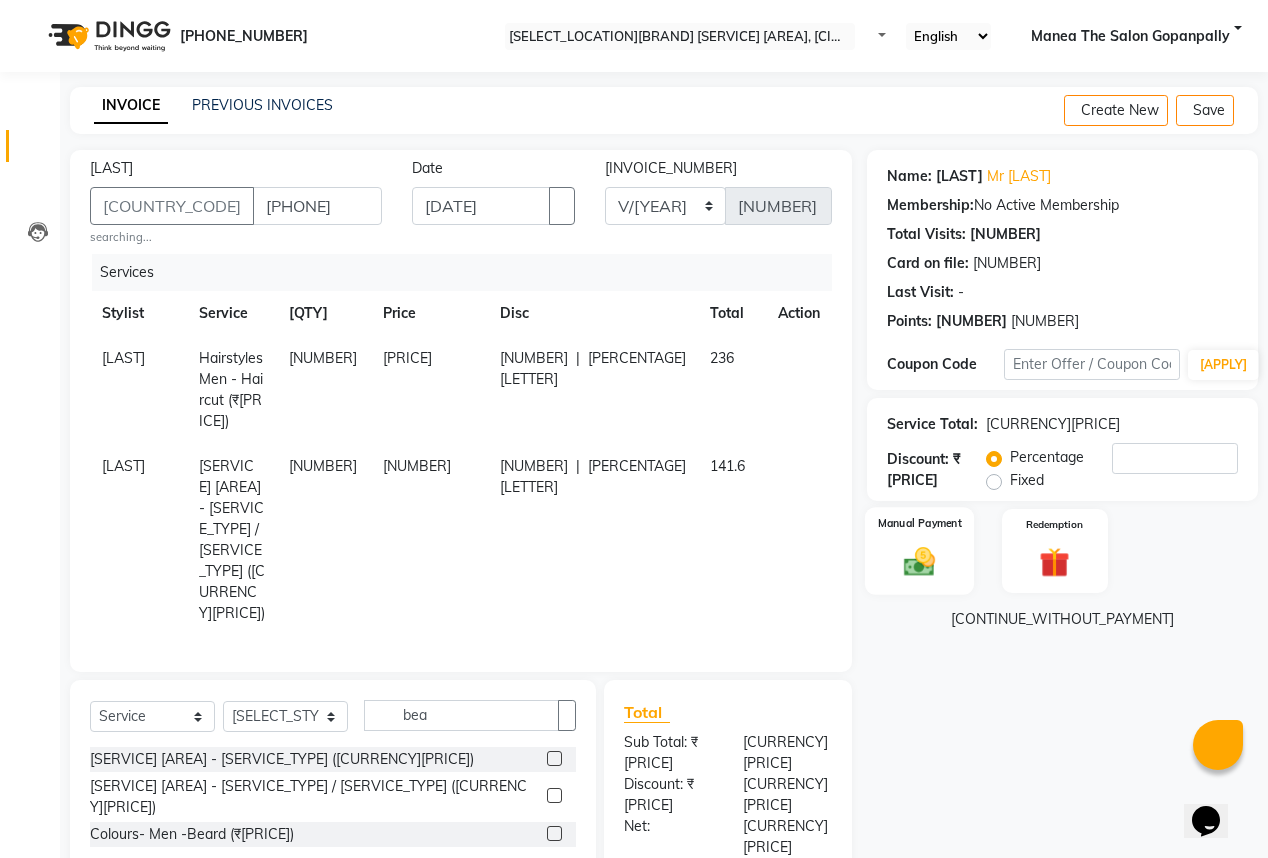 click at bounding box center [919, 561] 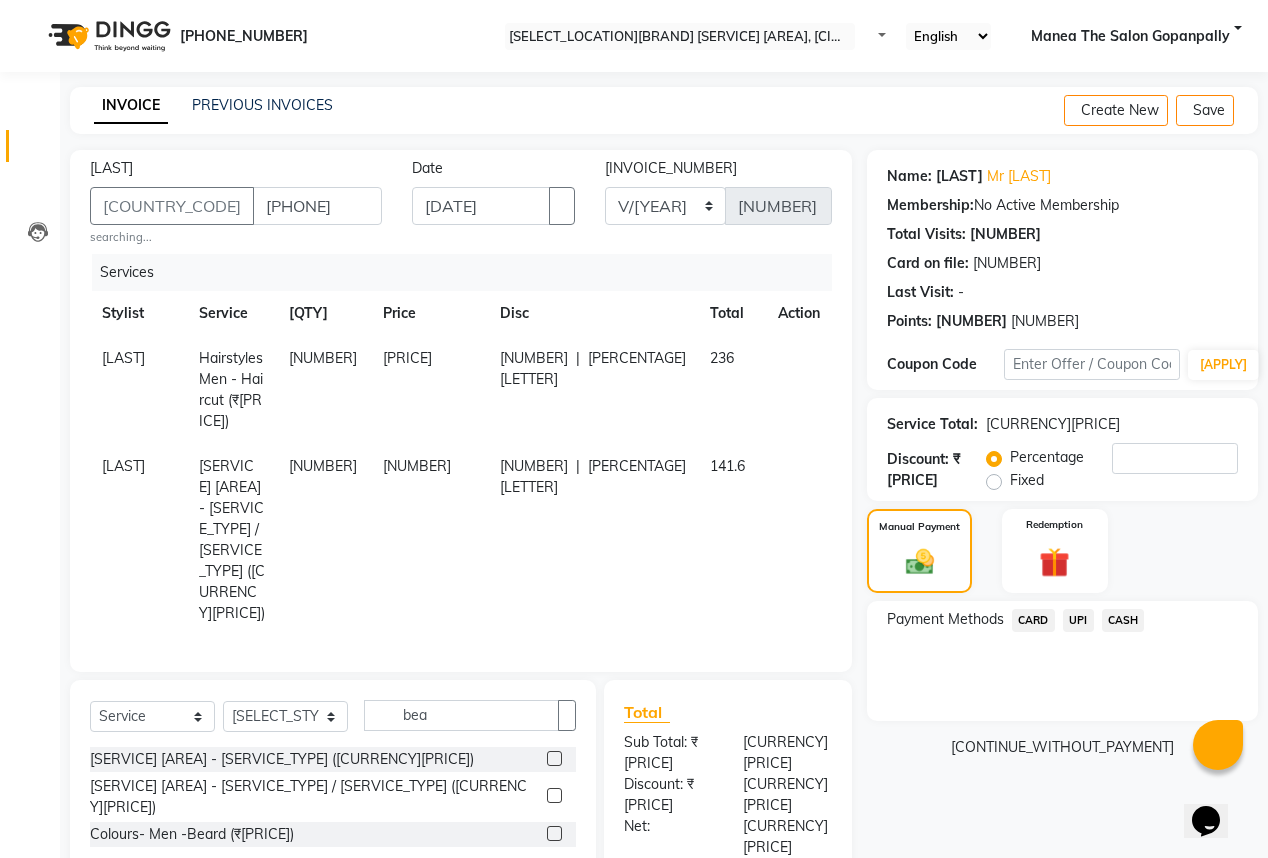 click on "UPI" at bounding box center [1033, 620] 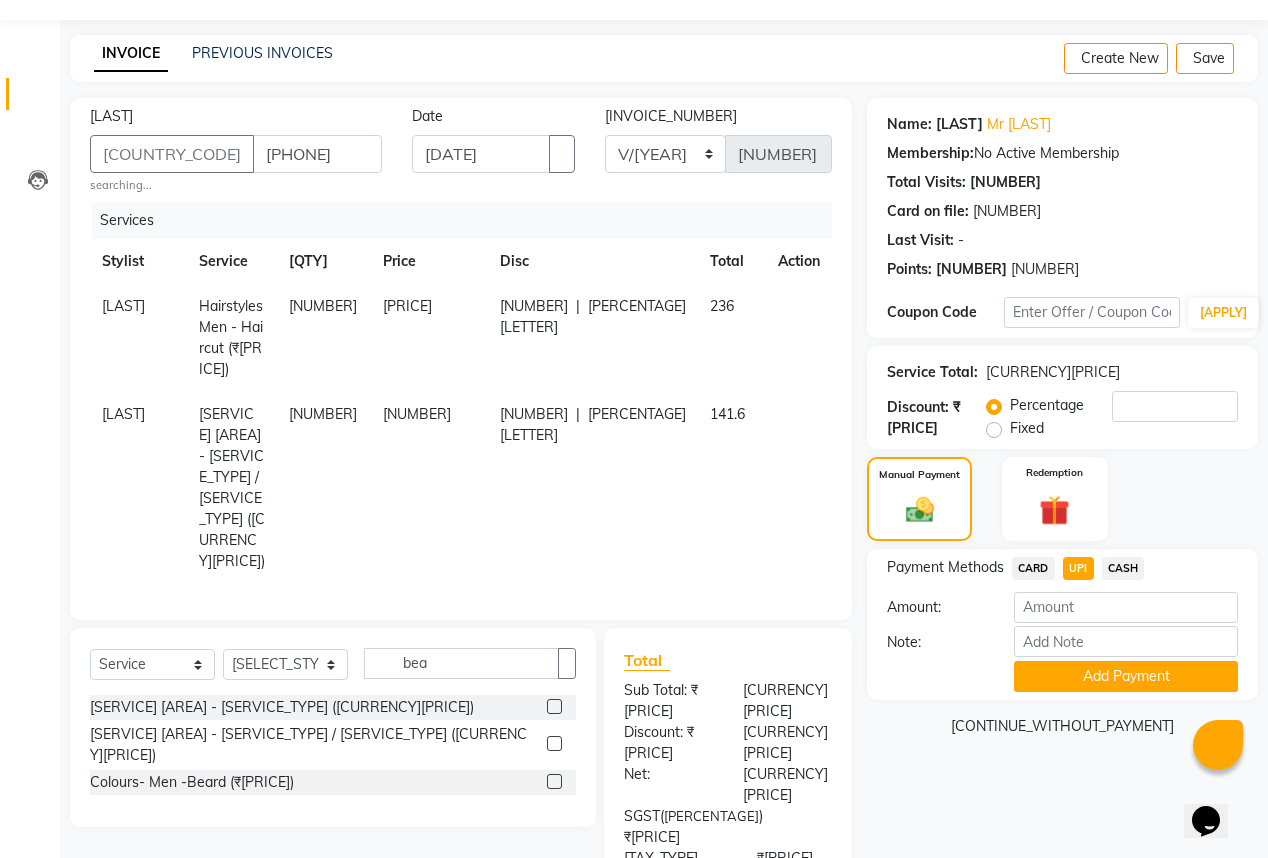 scroll, scrollTop: 53, scrollLeft: 0, axis: vertical 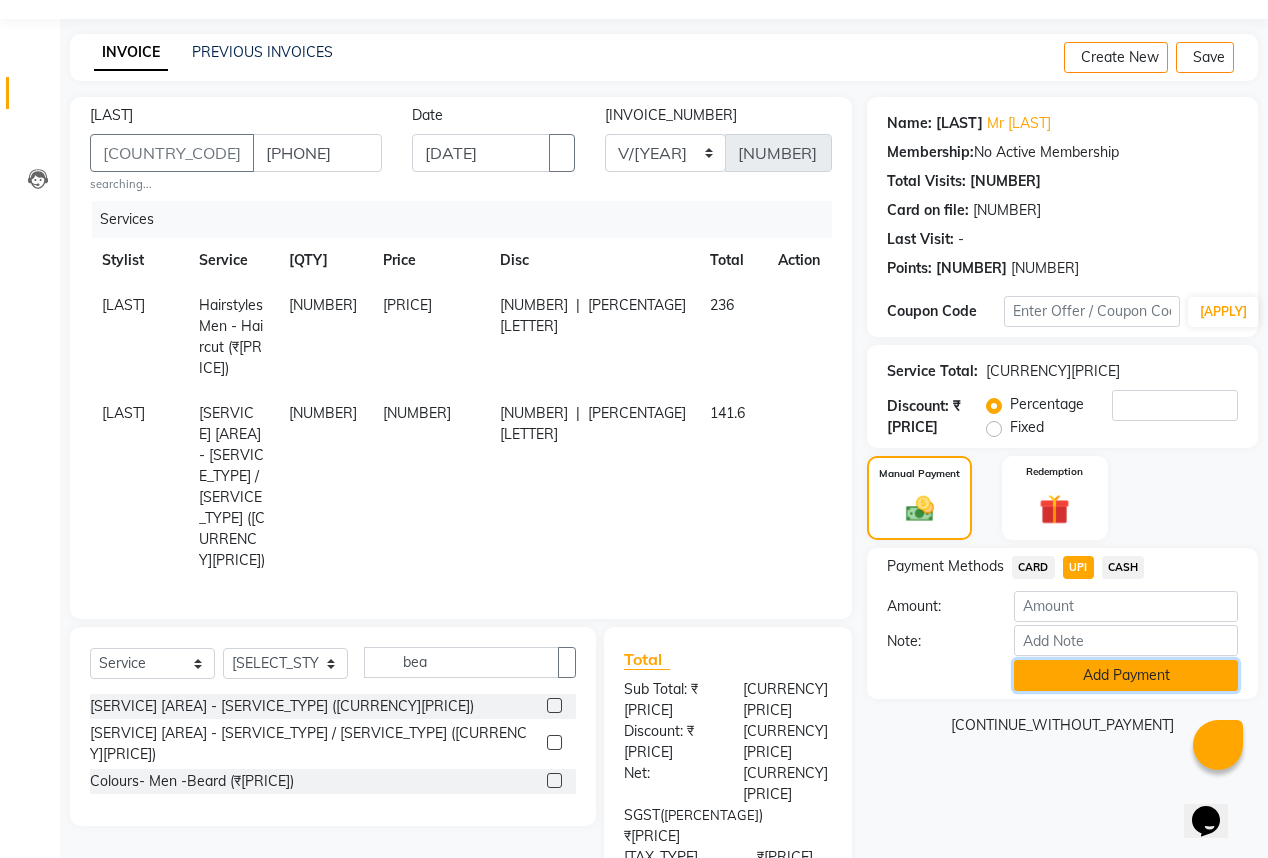 click on "Add Payment" at bounding box center [1126, 675] 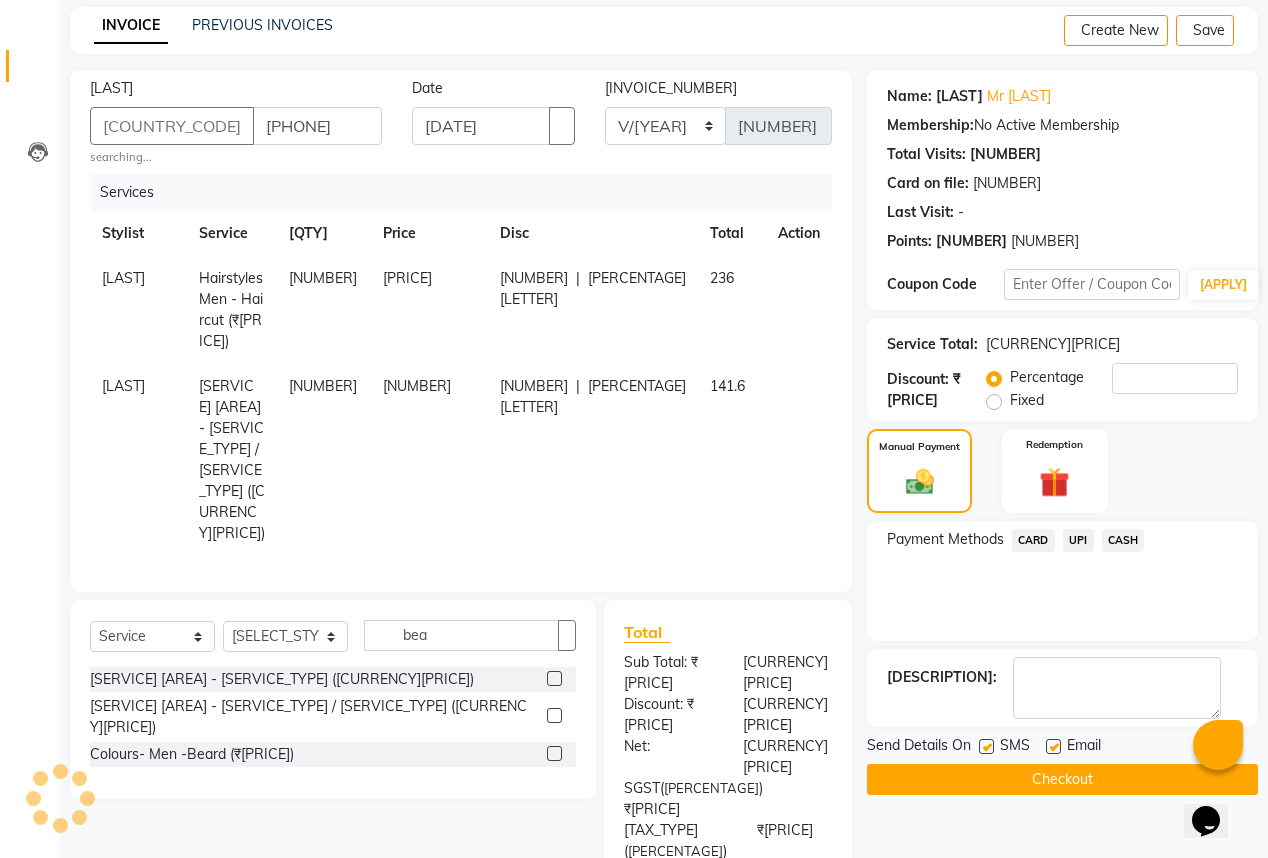 scroll, scrollTop: 95, scrollLeft: 0, axis: vertical 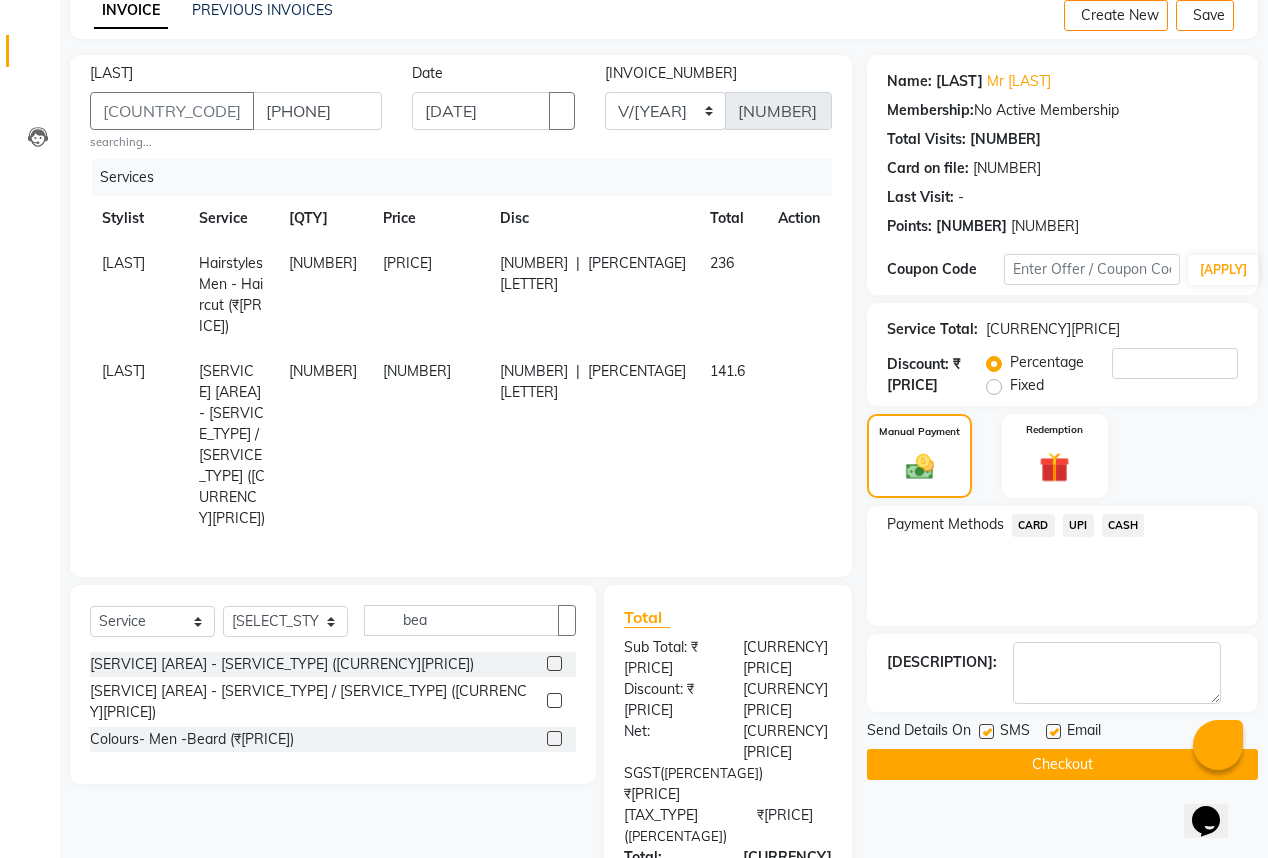 click at bounding box center [1053, 731] 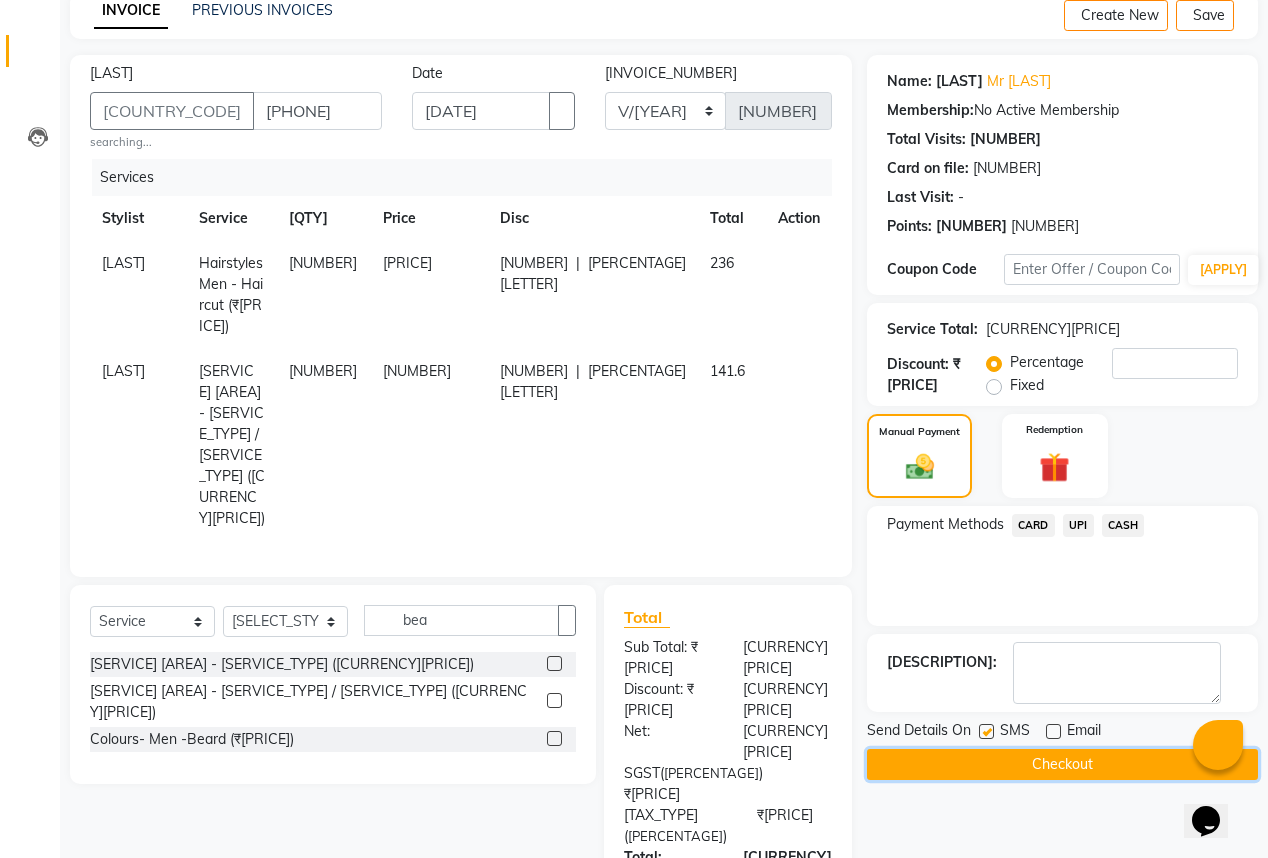 click on "Checkout" at bounding box center (1062, 764) 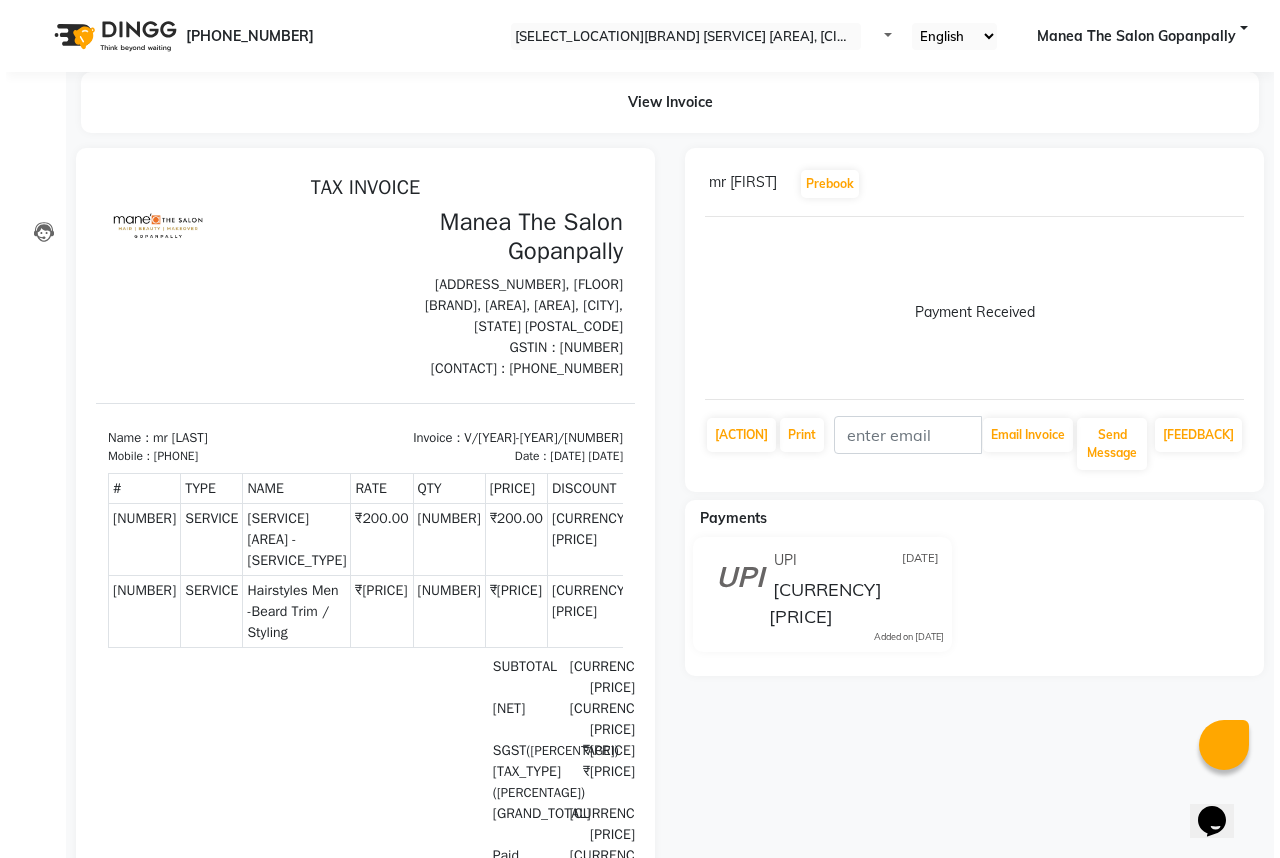 scroll, scrollTop: 0, scrollLeft: 0, axis: both 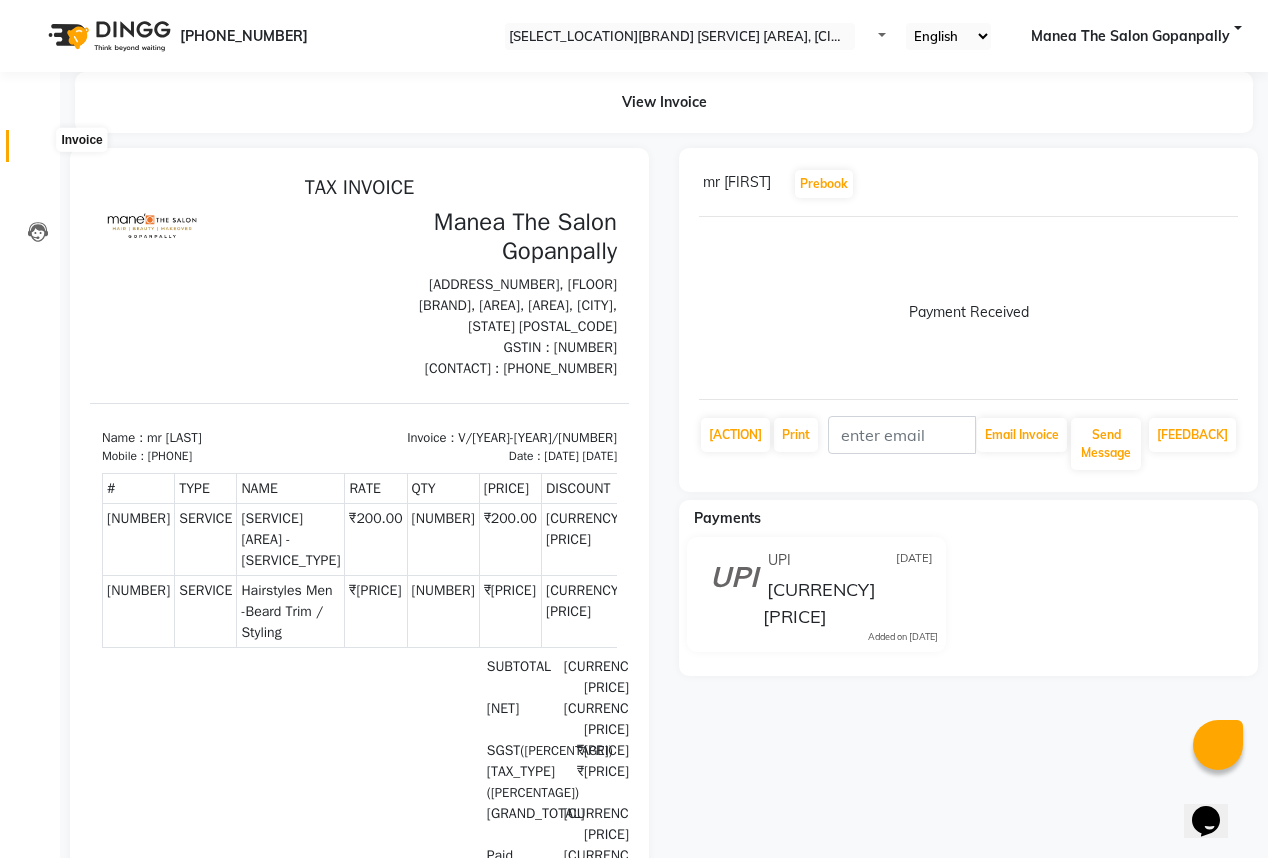 click at bounding box center [38, 151] 